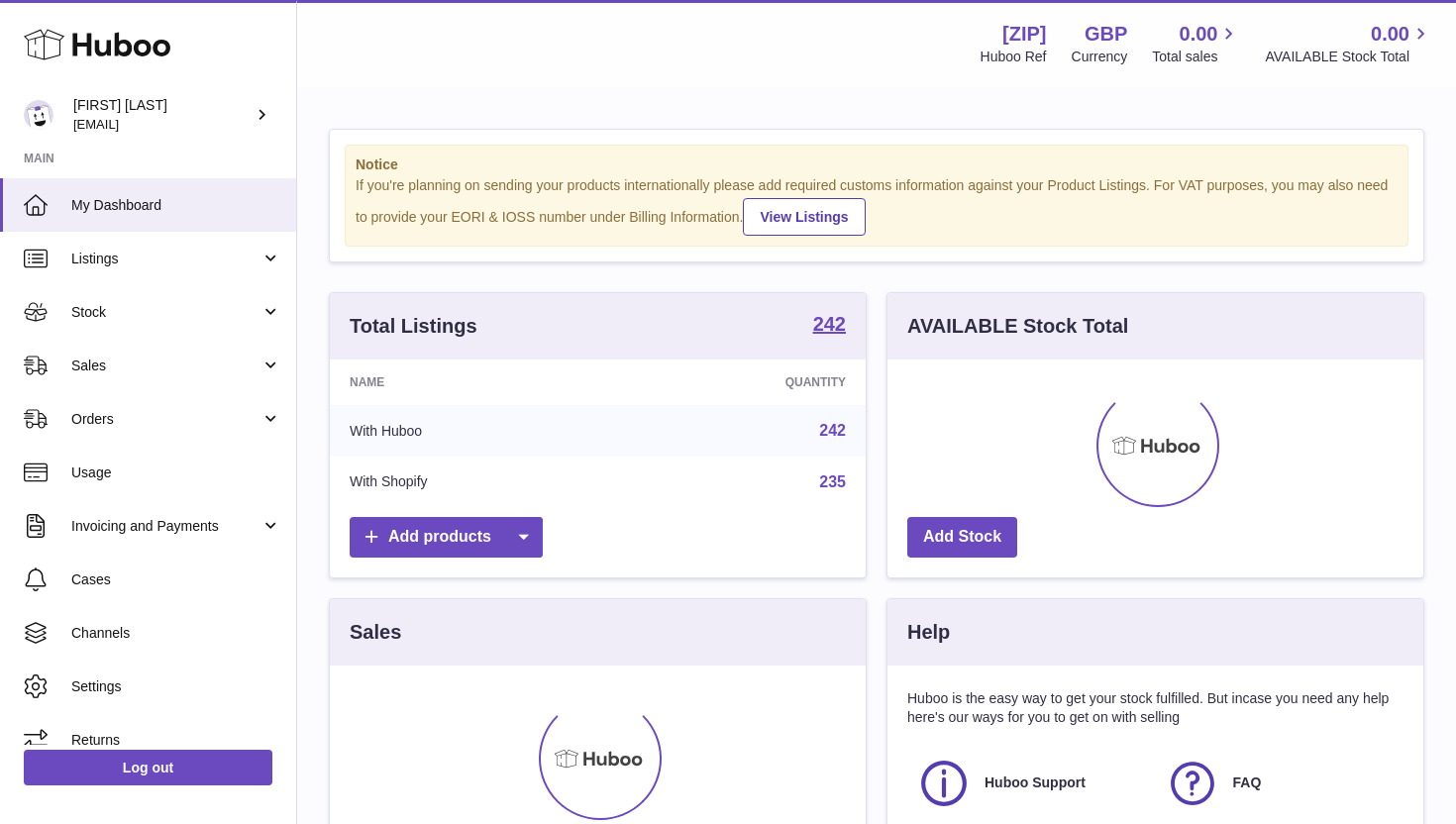 scroll, scrollTop: 0, scrollLeft: 0, axis: both 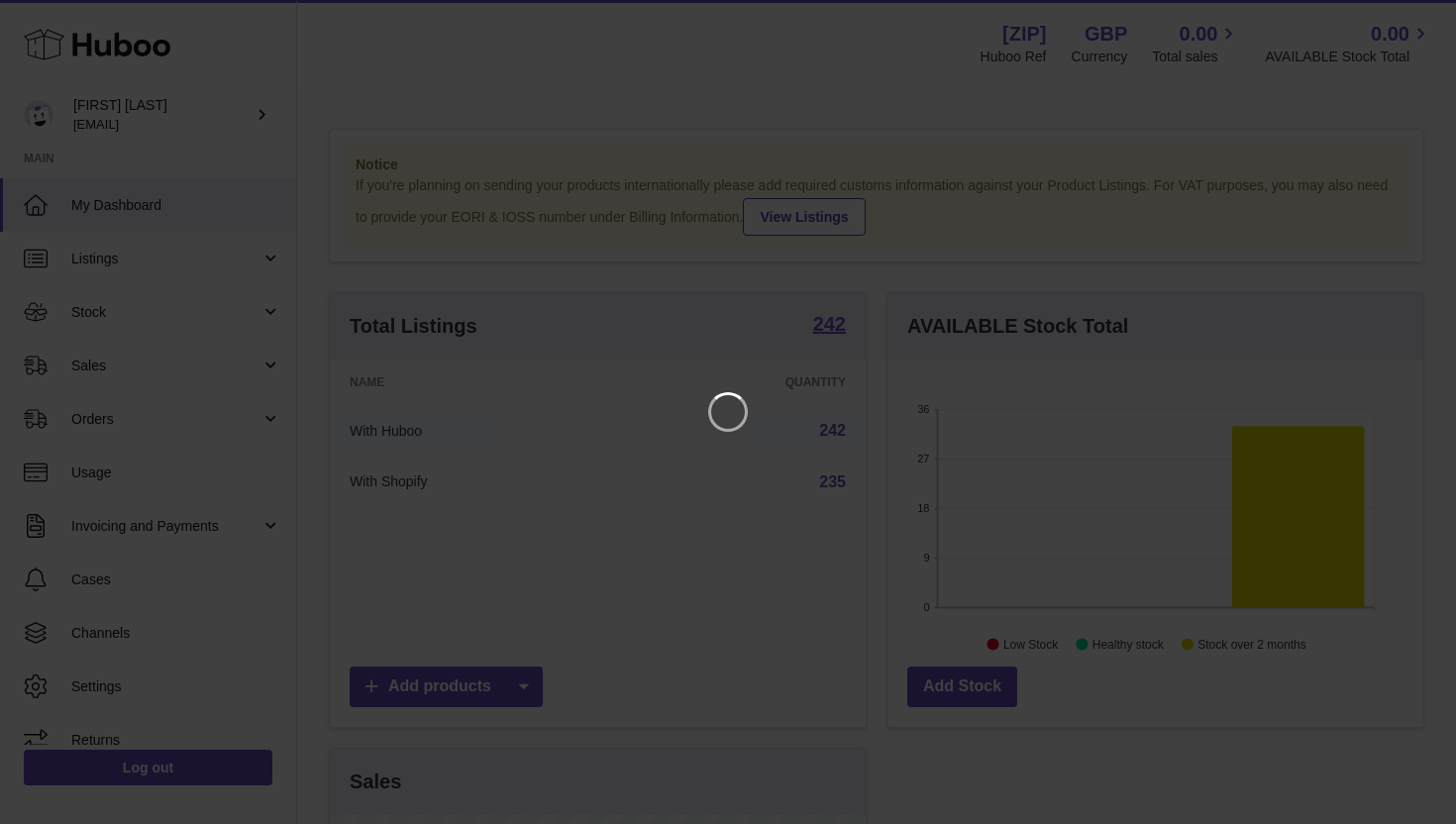 click at bounding box center (728, 412) 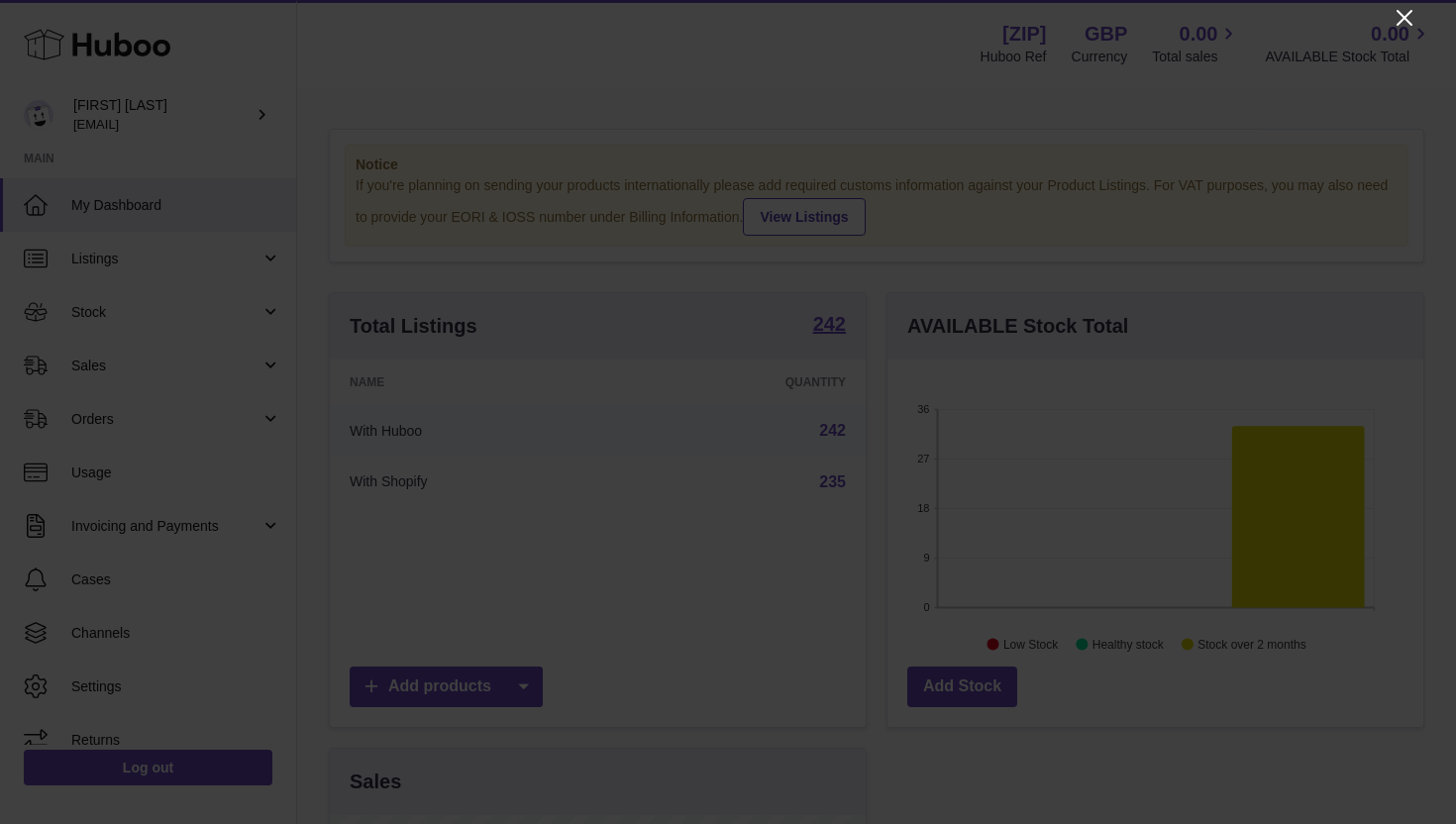 click 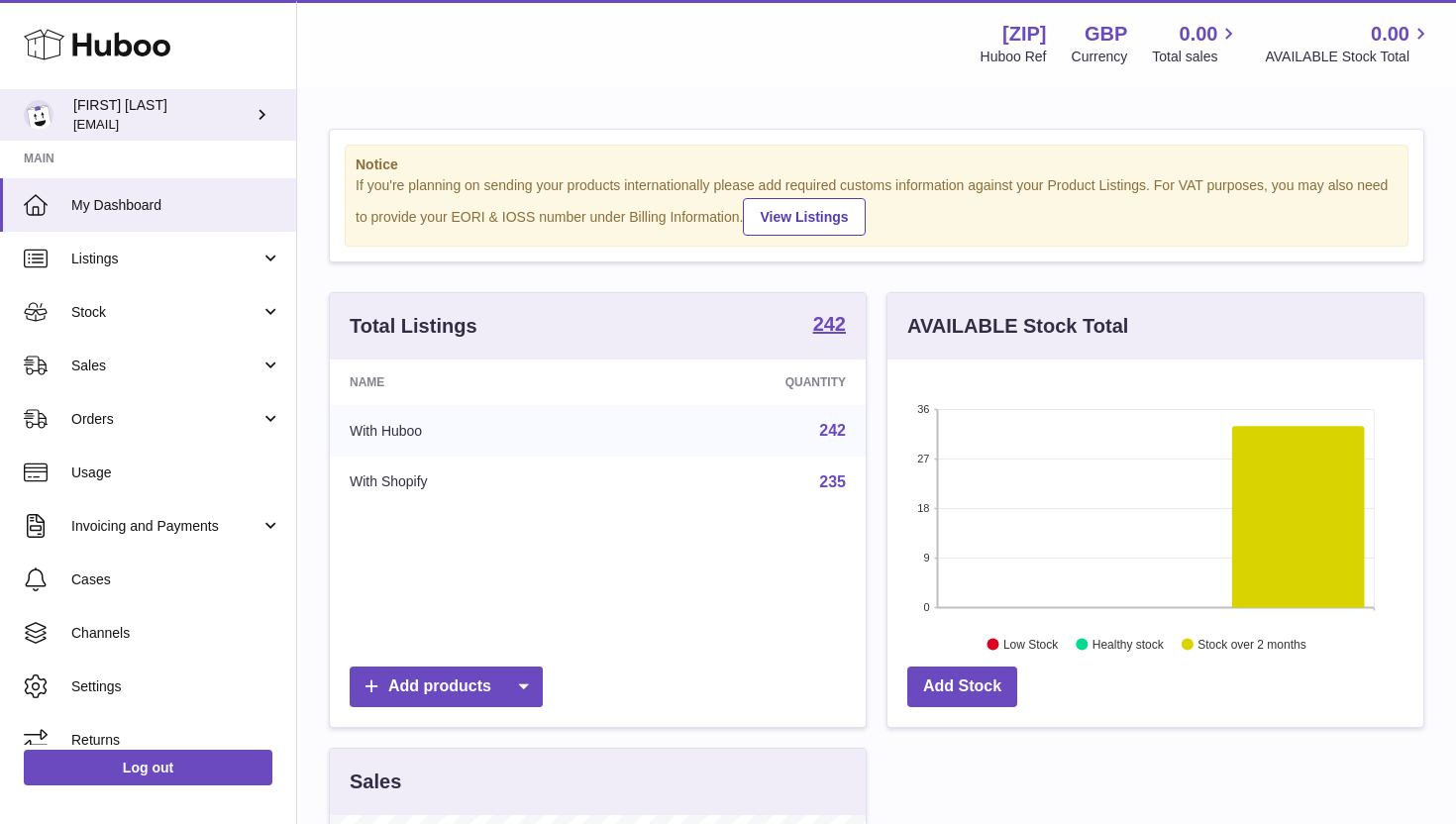 click on "[FIRST] [LAST]
[EMAIL]" at bounding box center (148, 115) 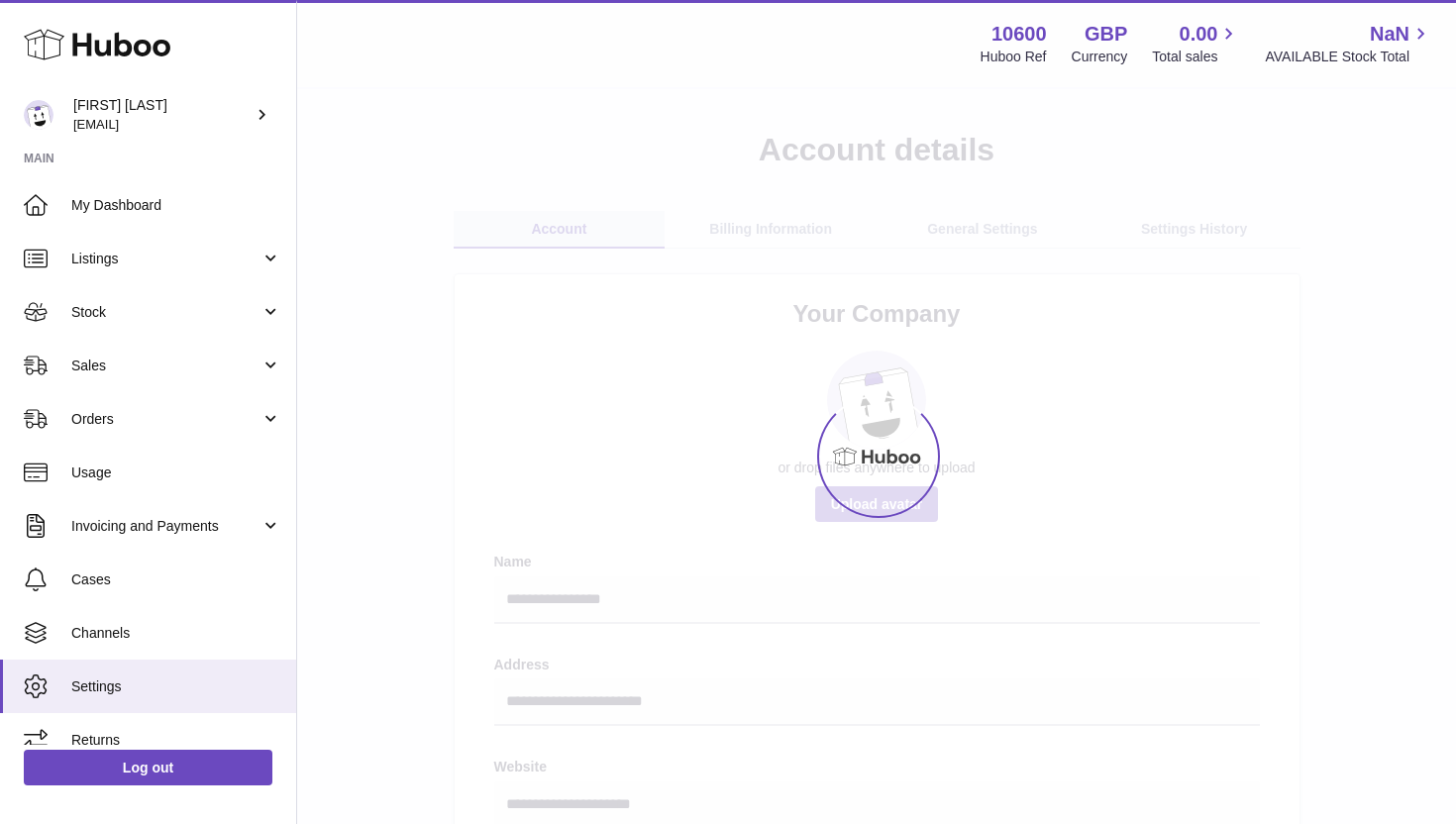 scroll, scrollTop: 0, scrollLeft: 0, axis: both 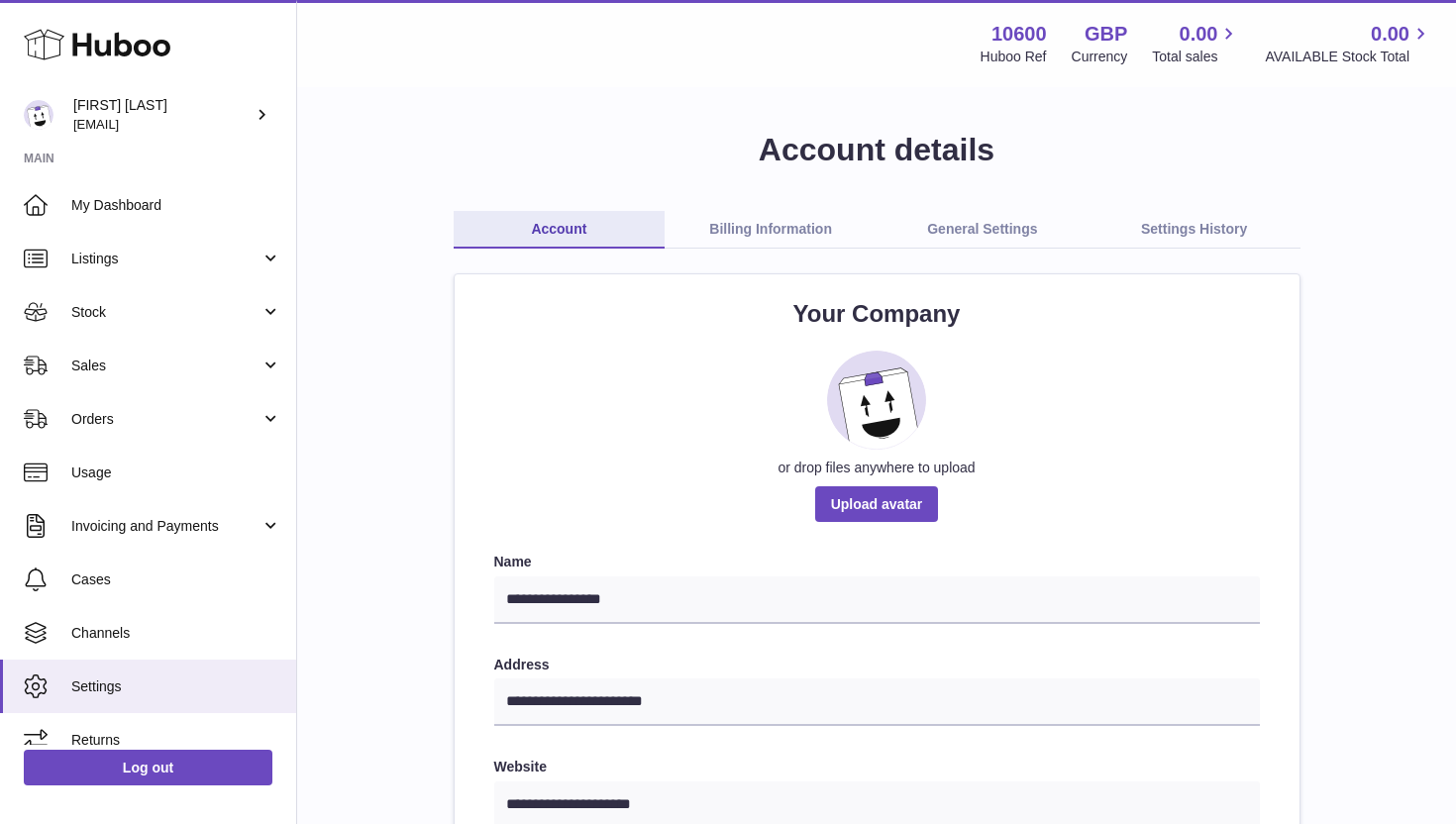 click on "**********" at bounding box center (877, 1497) 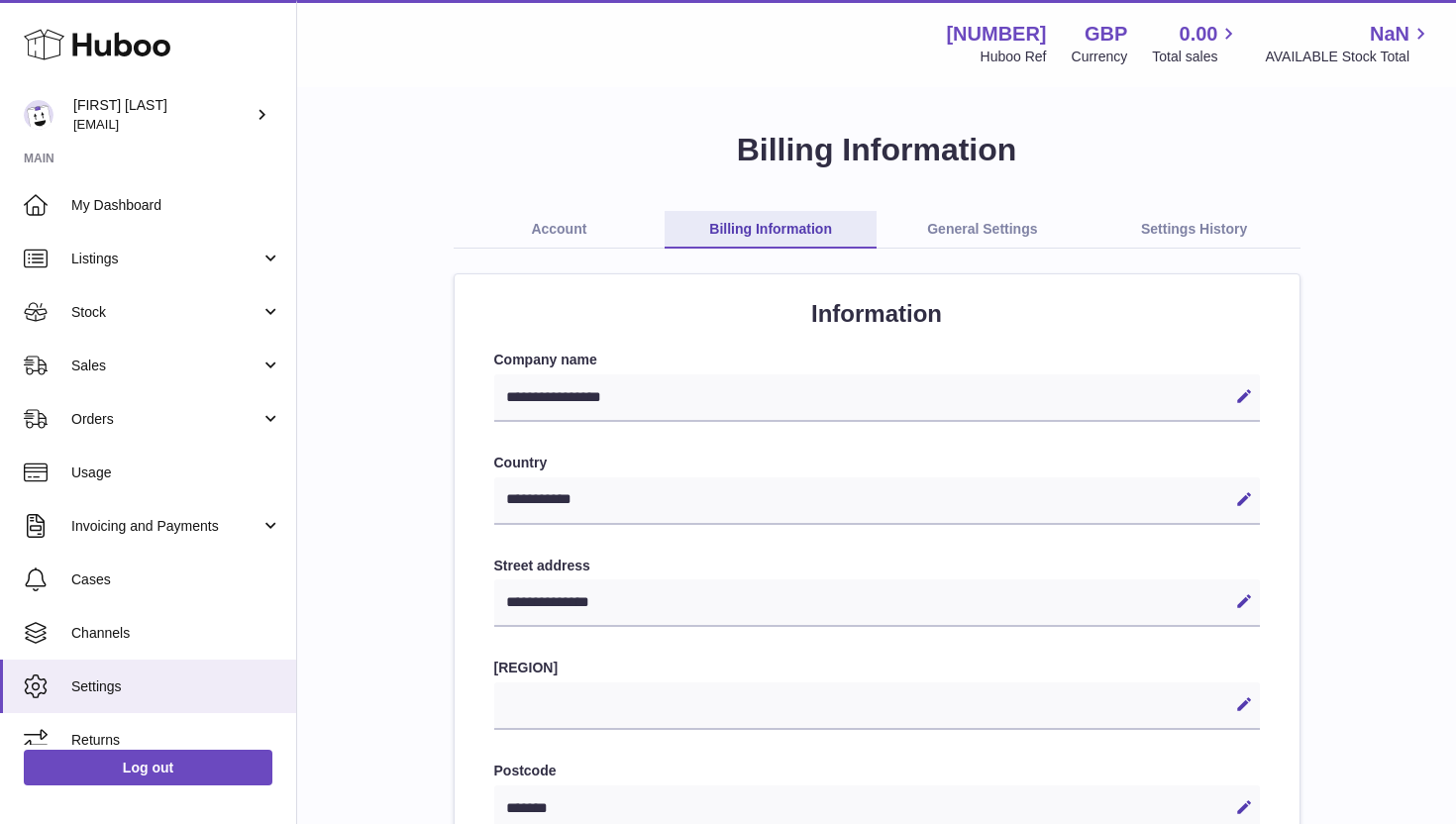 select on "**" 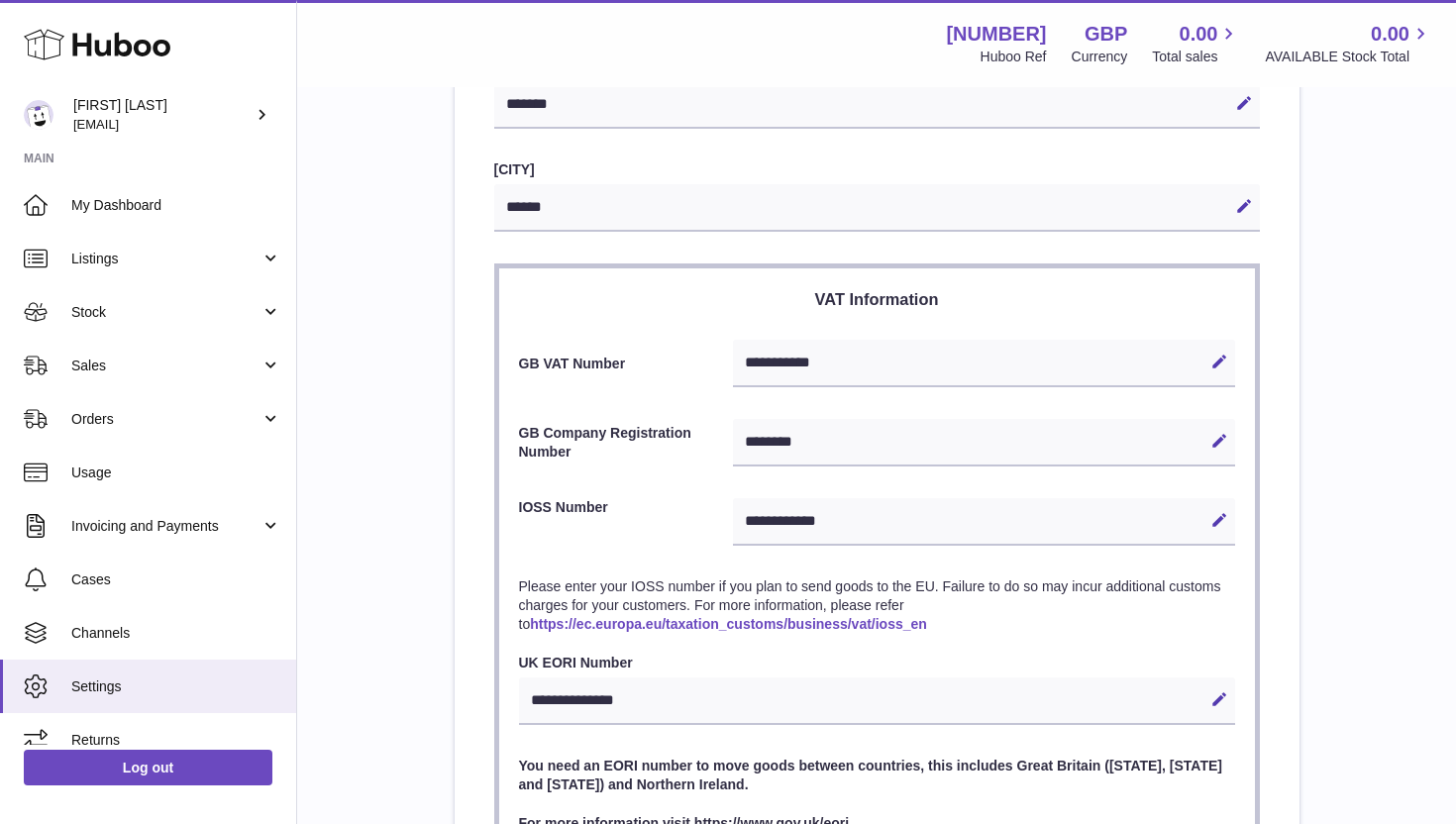 scroll, scrollTop: 711, scrollLeft: 0, axis: vertical 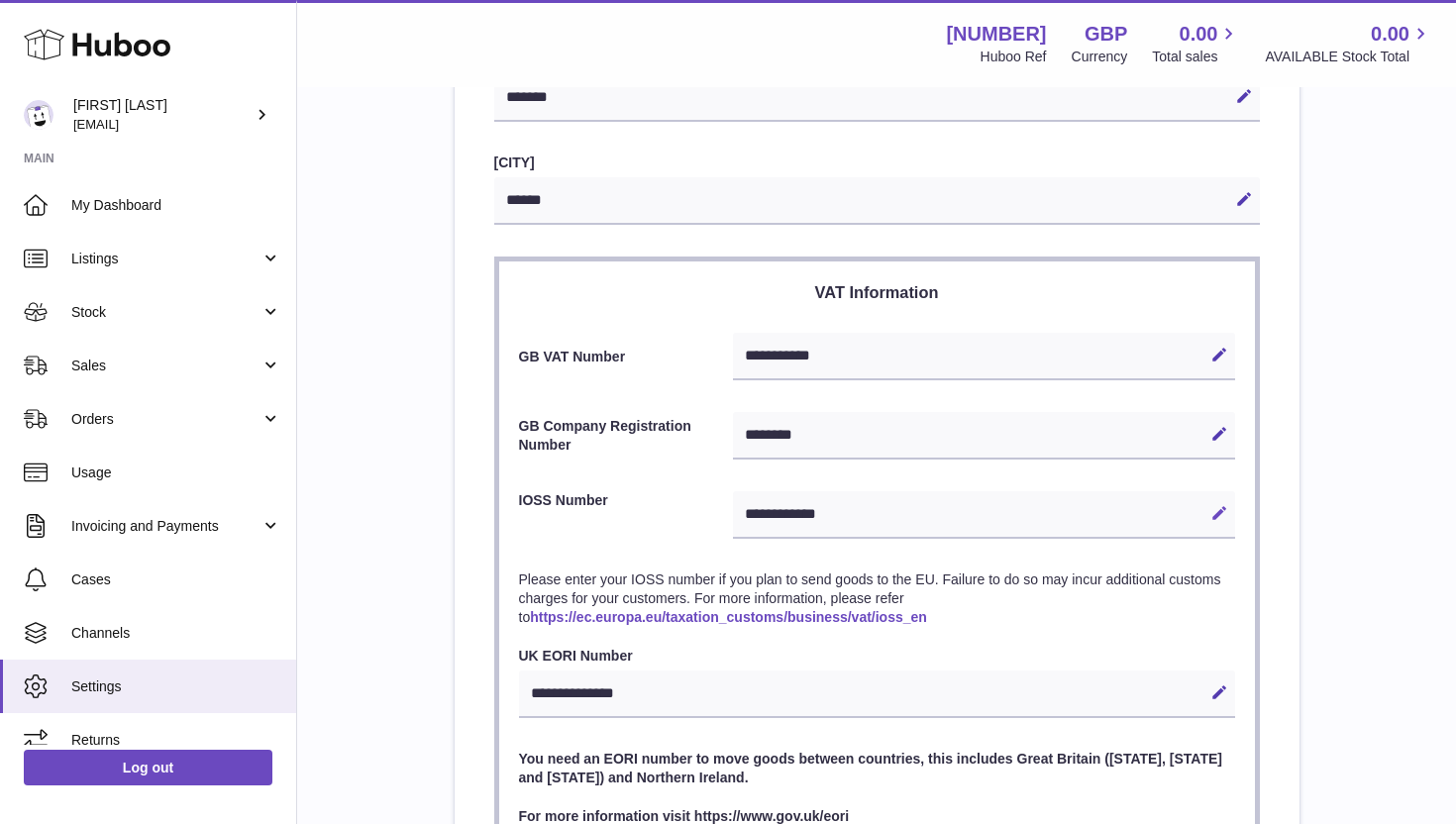 click at bounding box center (1219, 513) 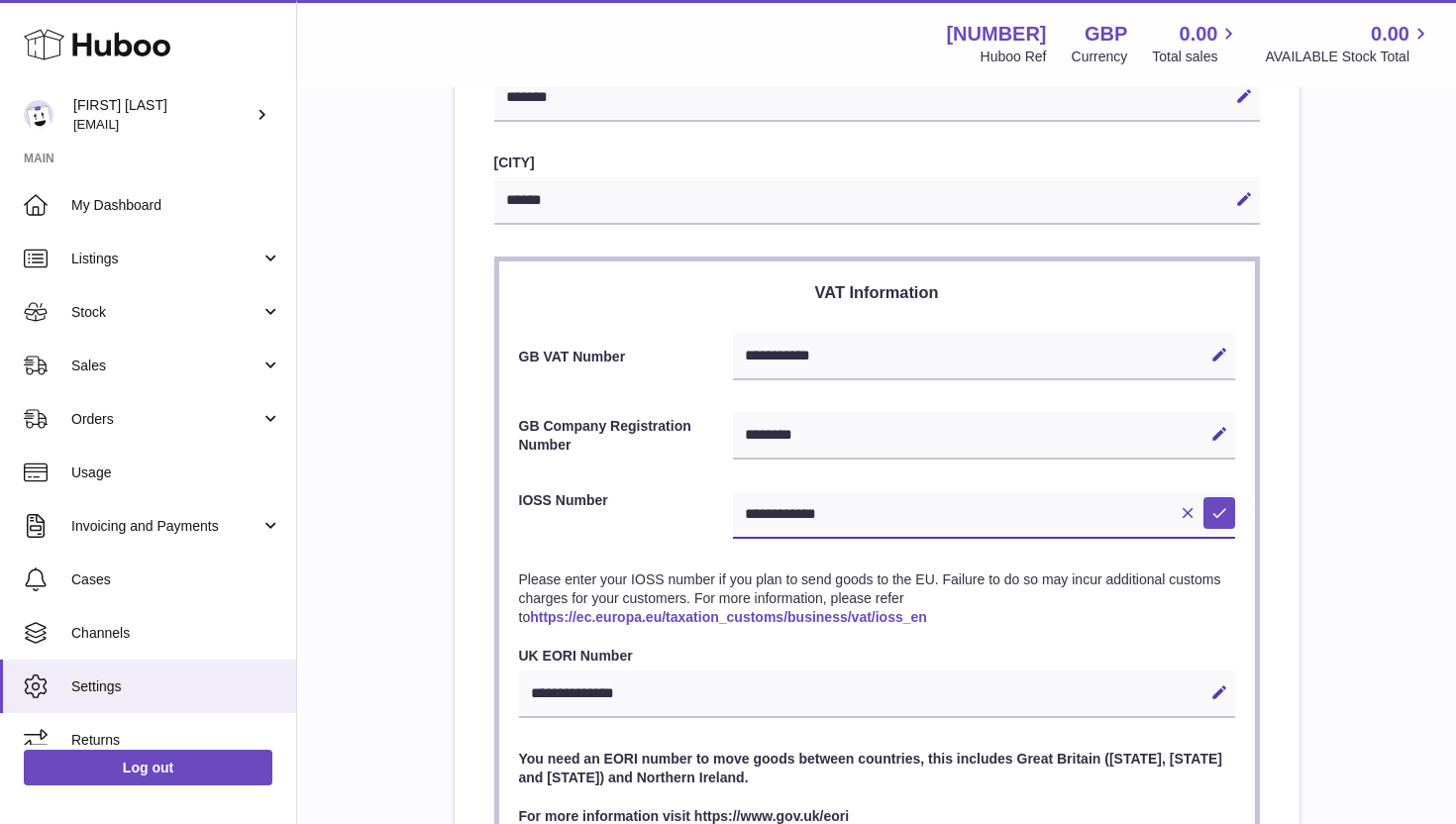 drag, startPoint x: 868, startPoint y: 524, endPoint x: 717, endPoint y: 511, distance: 151.5586 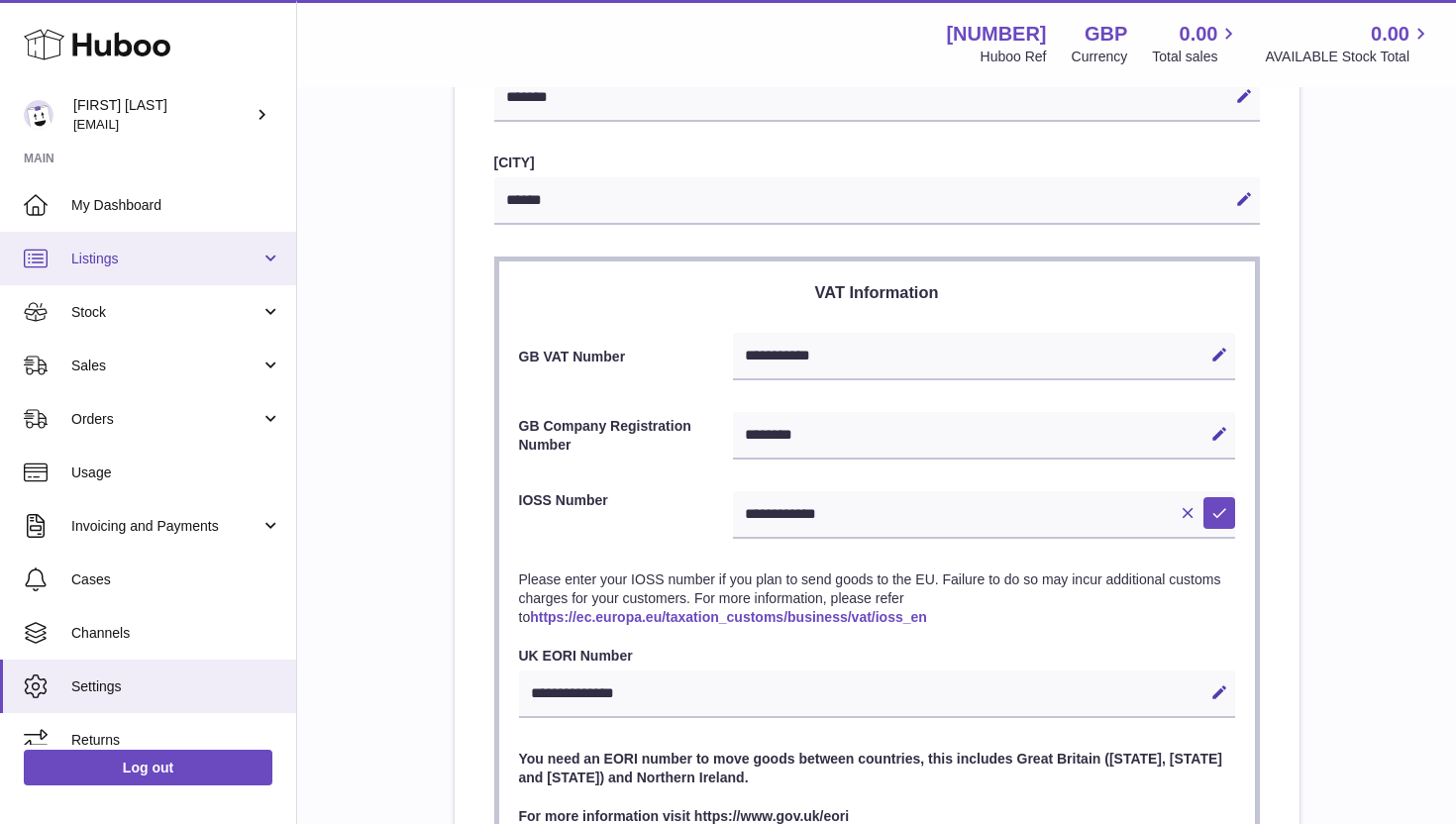 click on "Listings" at bounding box center [165, 258] 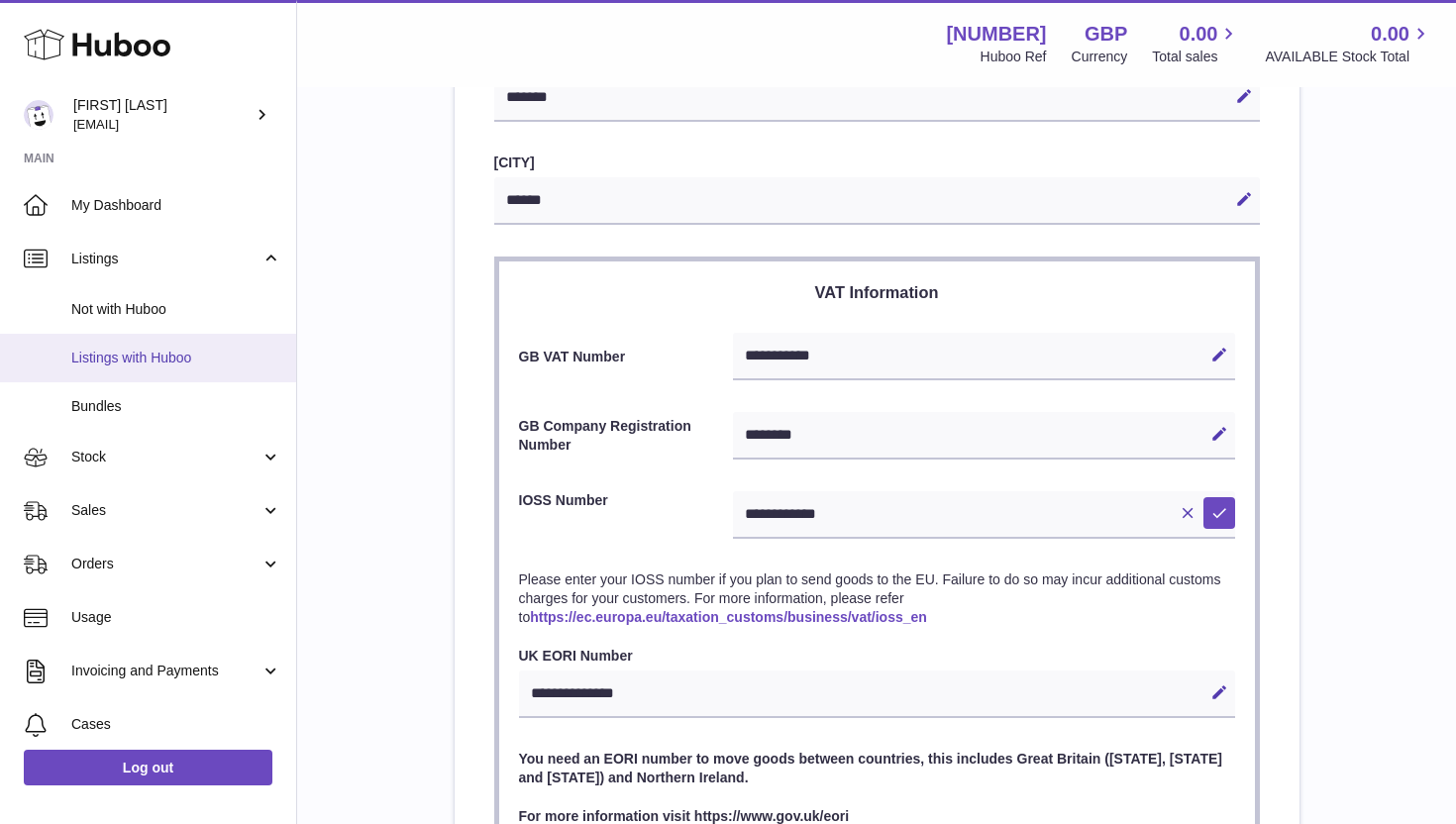 click on "Listings with Huboo" at bounding box center [148, 358] 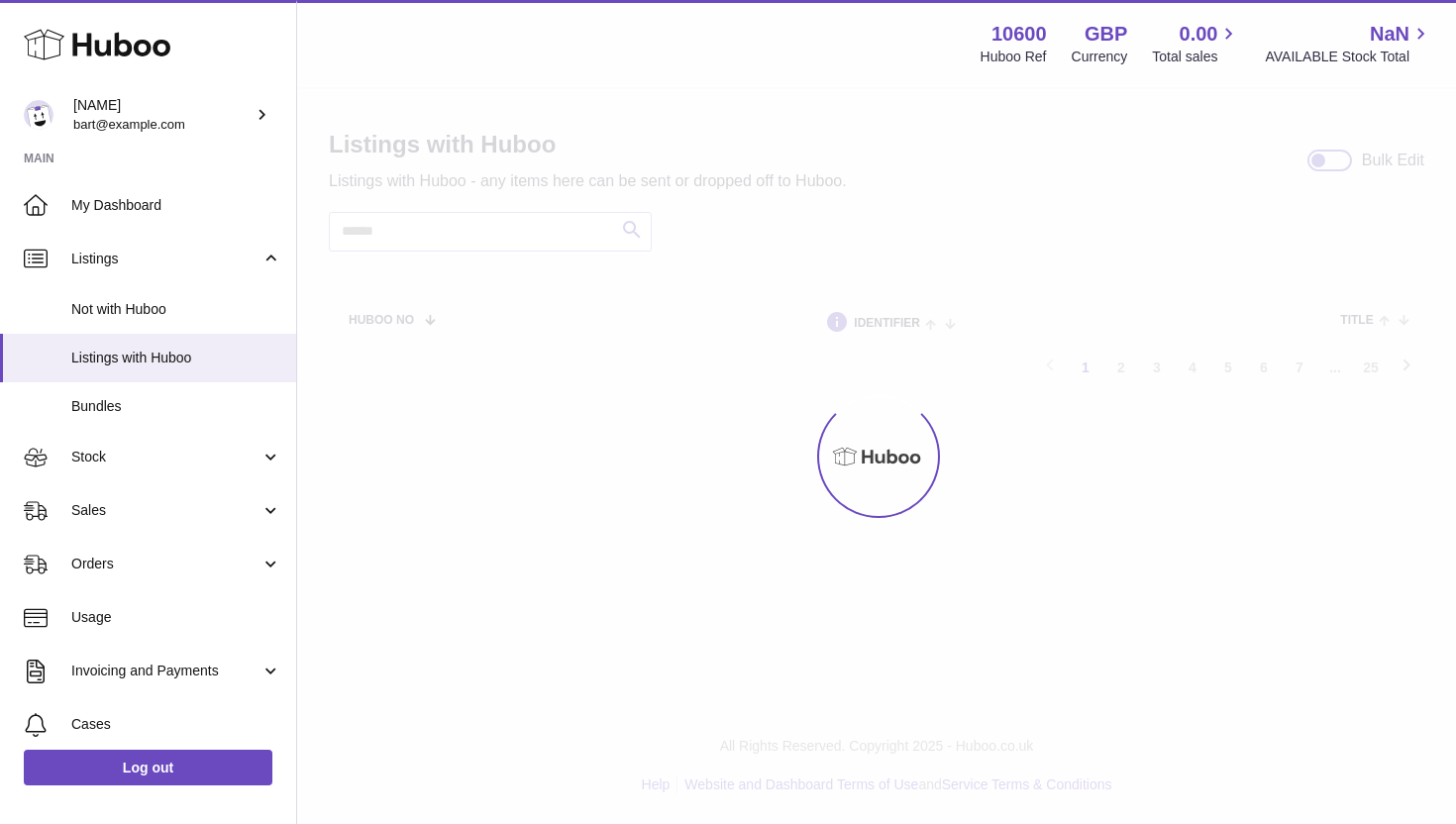scroll, scrollTop: 0, scrollLeft: 0, axis: both 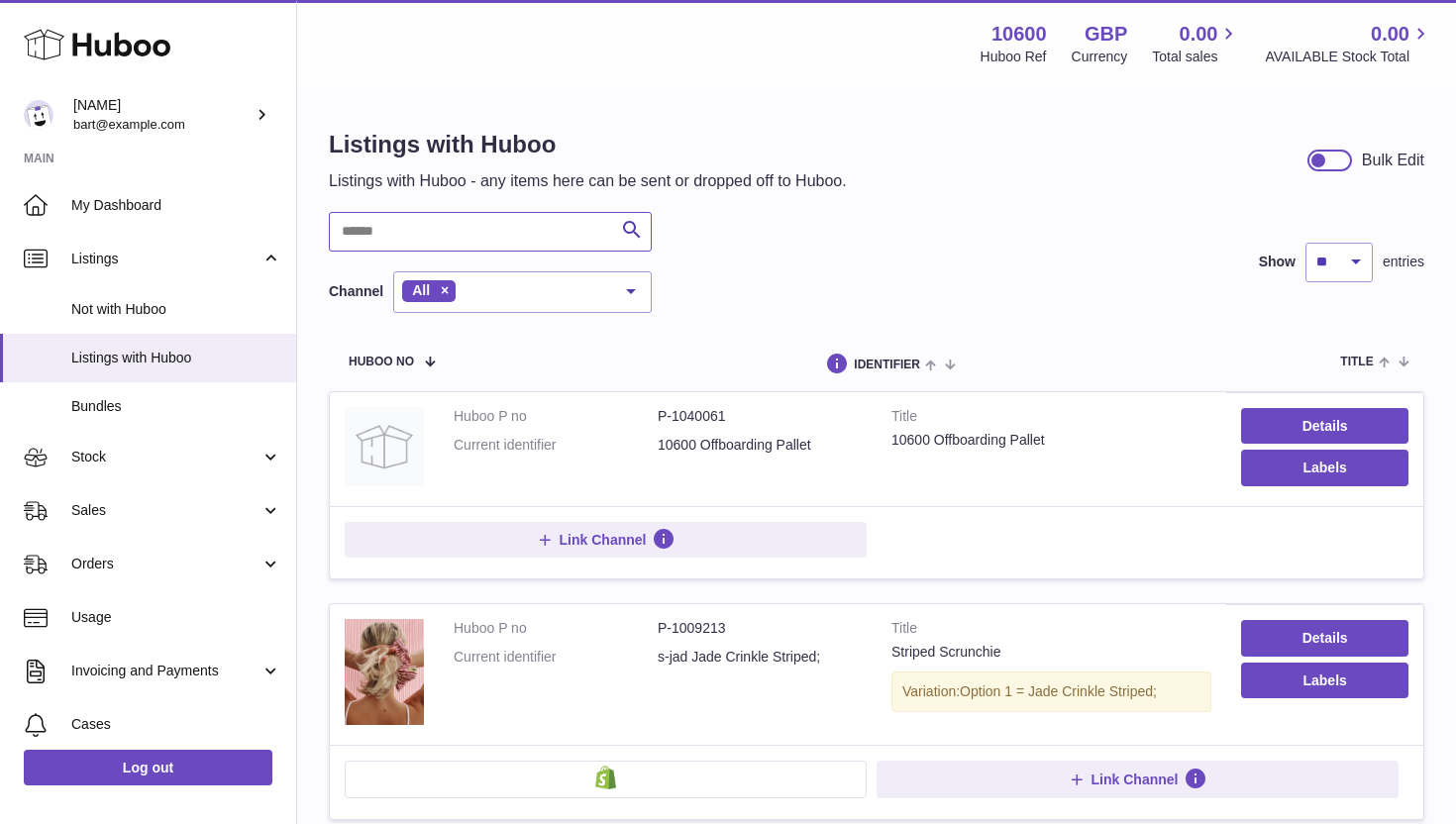 click at bounding box center (490, 232) 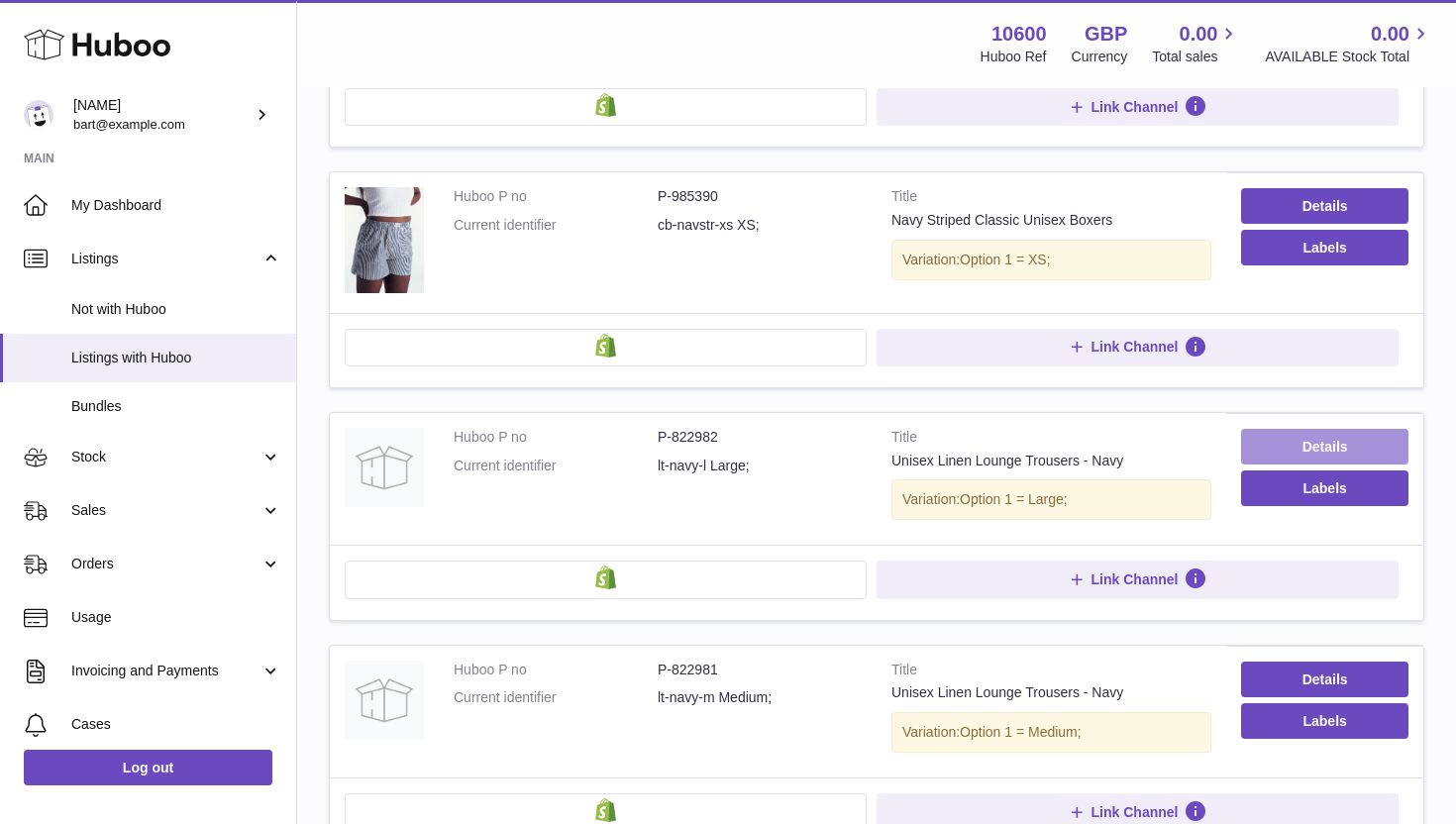 scroll, scrollTop: 1154, scrollLeft: 0, axis: vertical 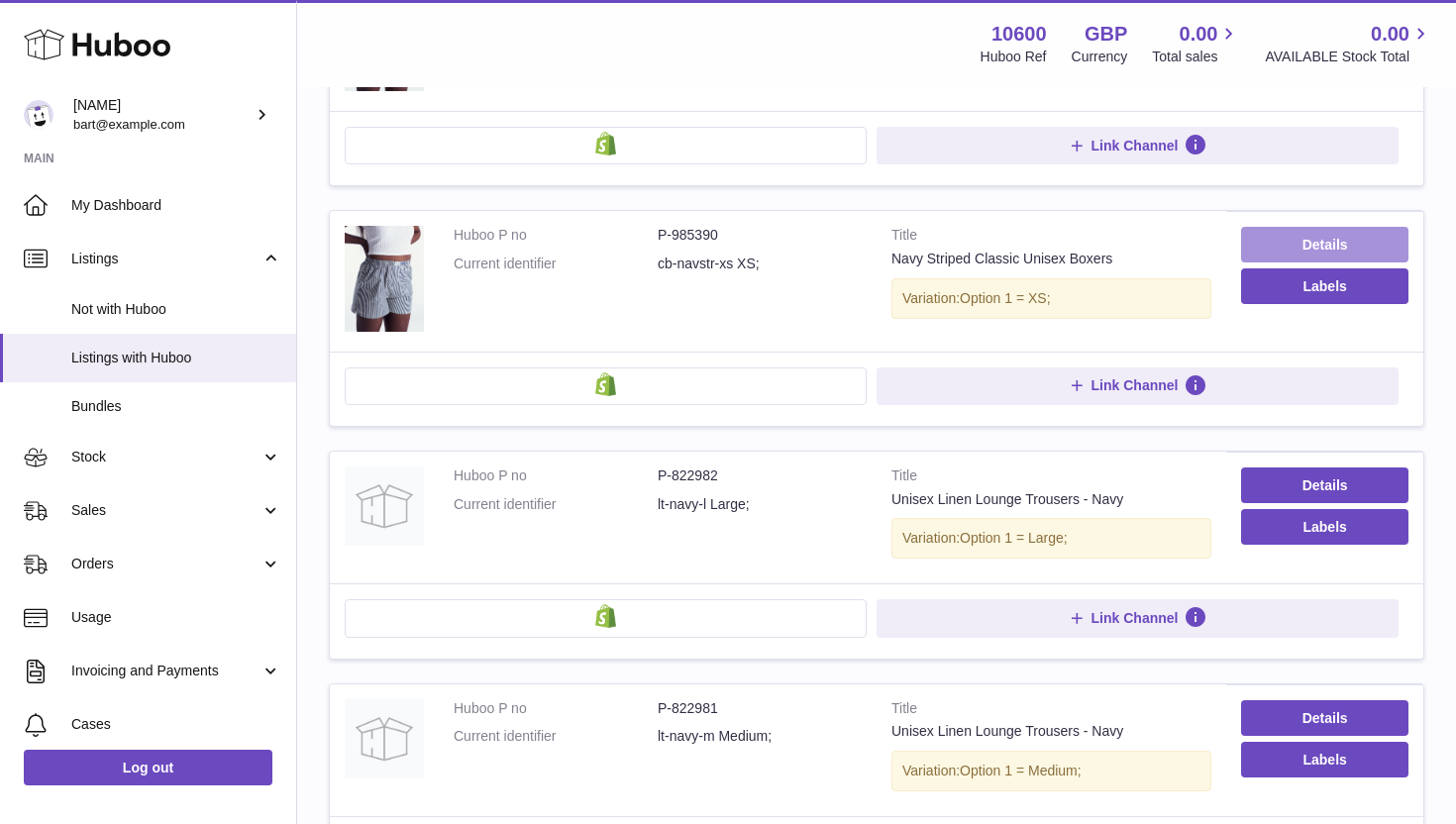 type on "****" 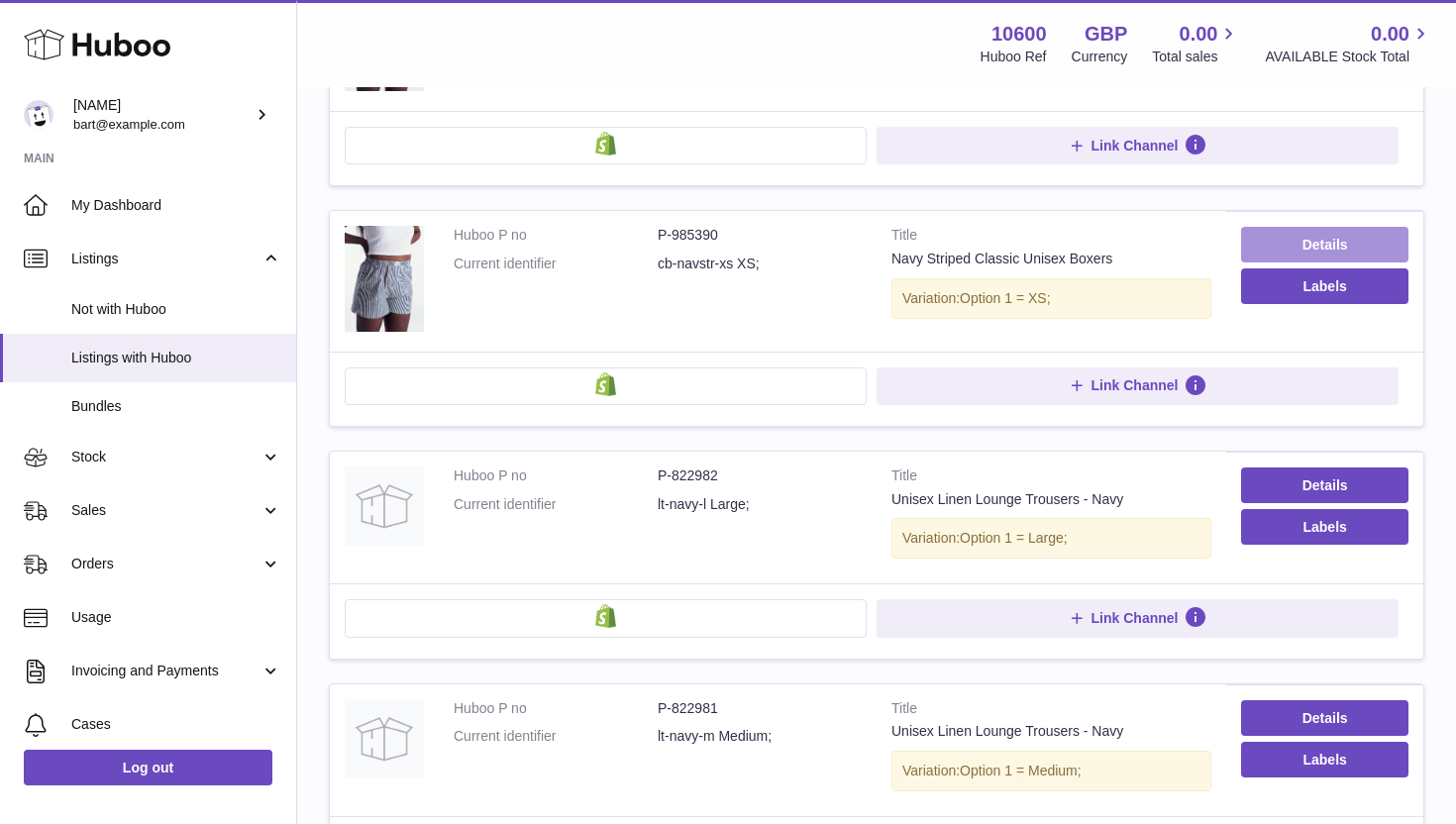 click on "Details" at bounding box center [1324, 245] 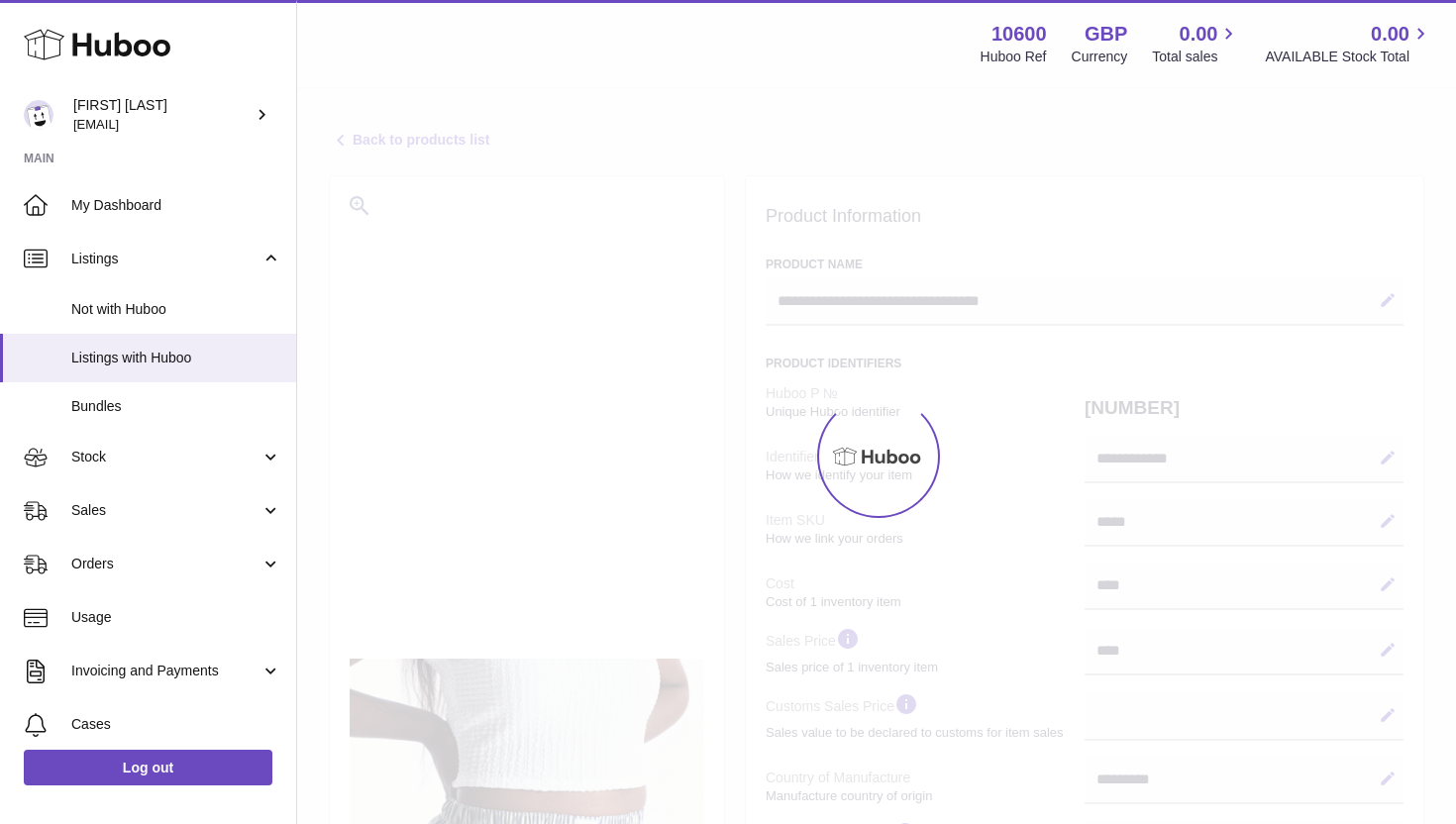 select on "***" 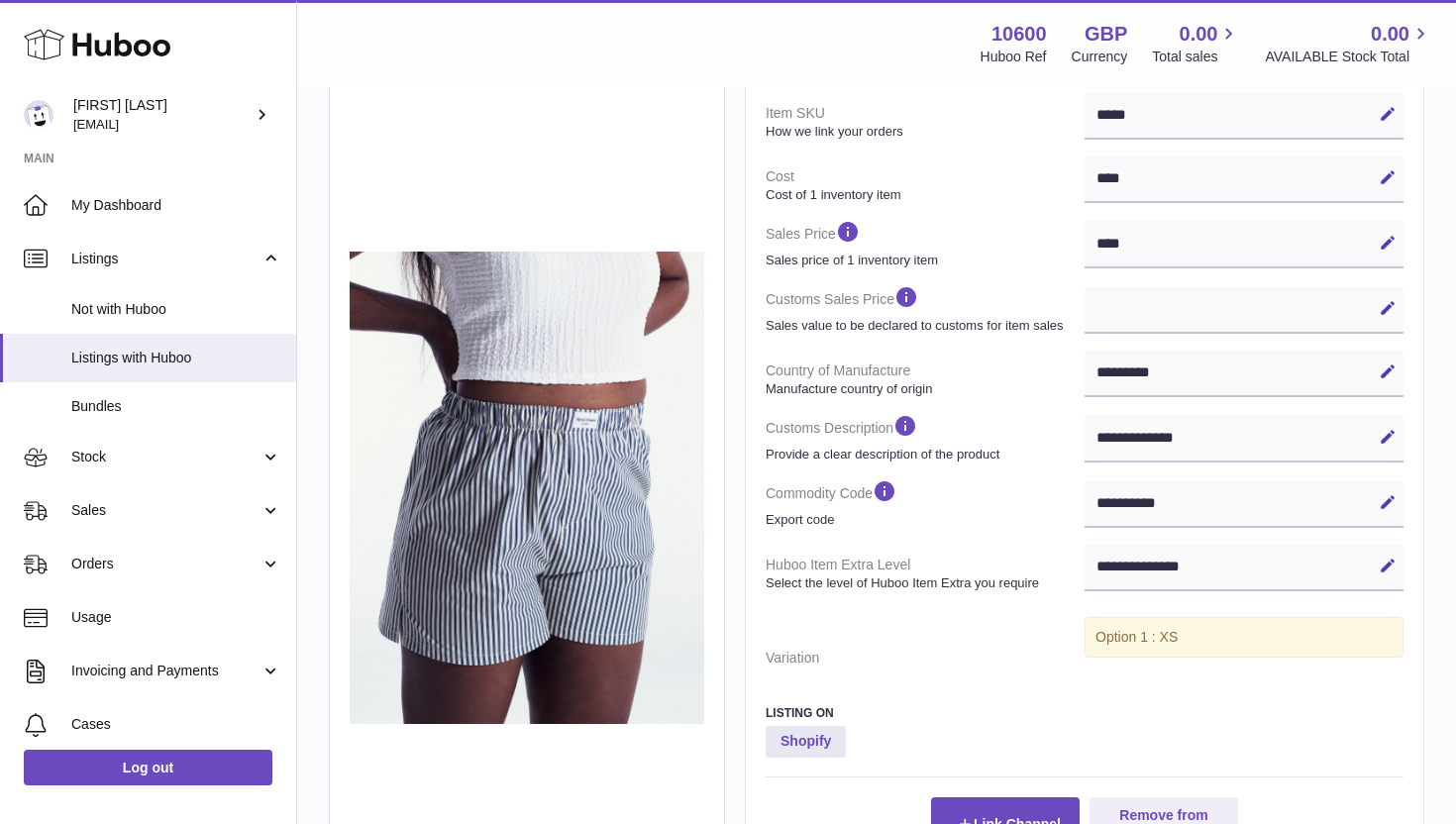 scroll, scrollTop: 423, scrollLeft: 0, axis: vertical 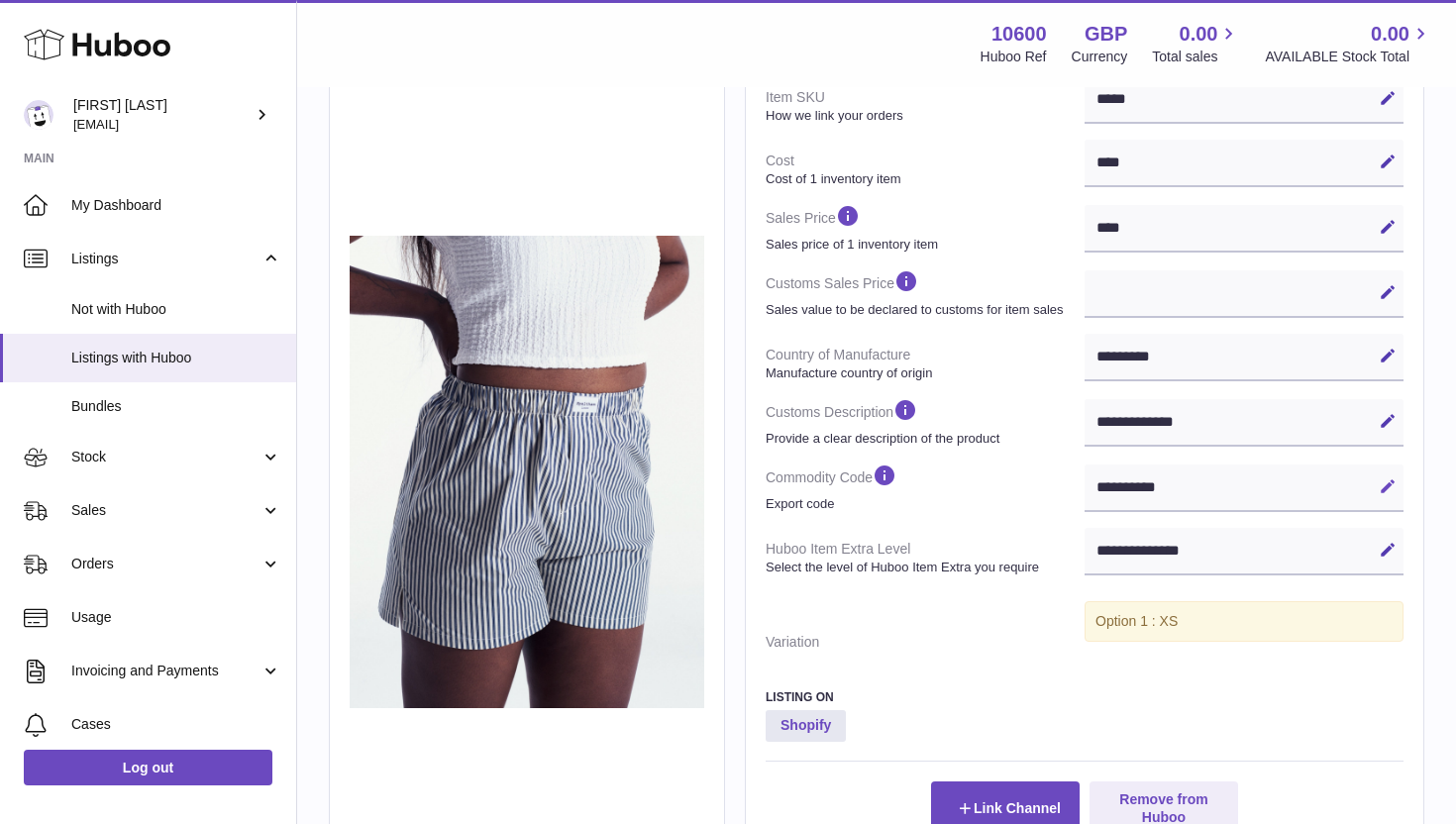 click at bounding box center (1388, 486) 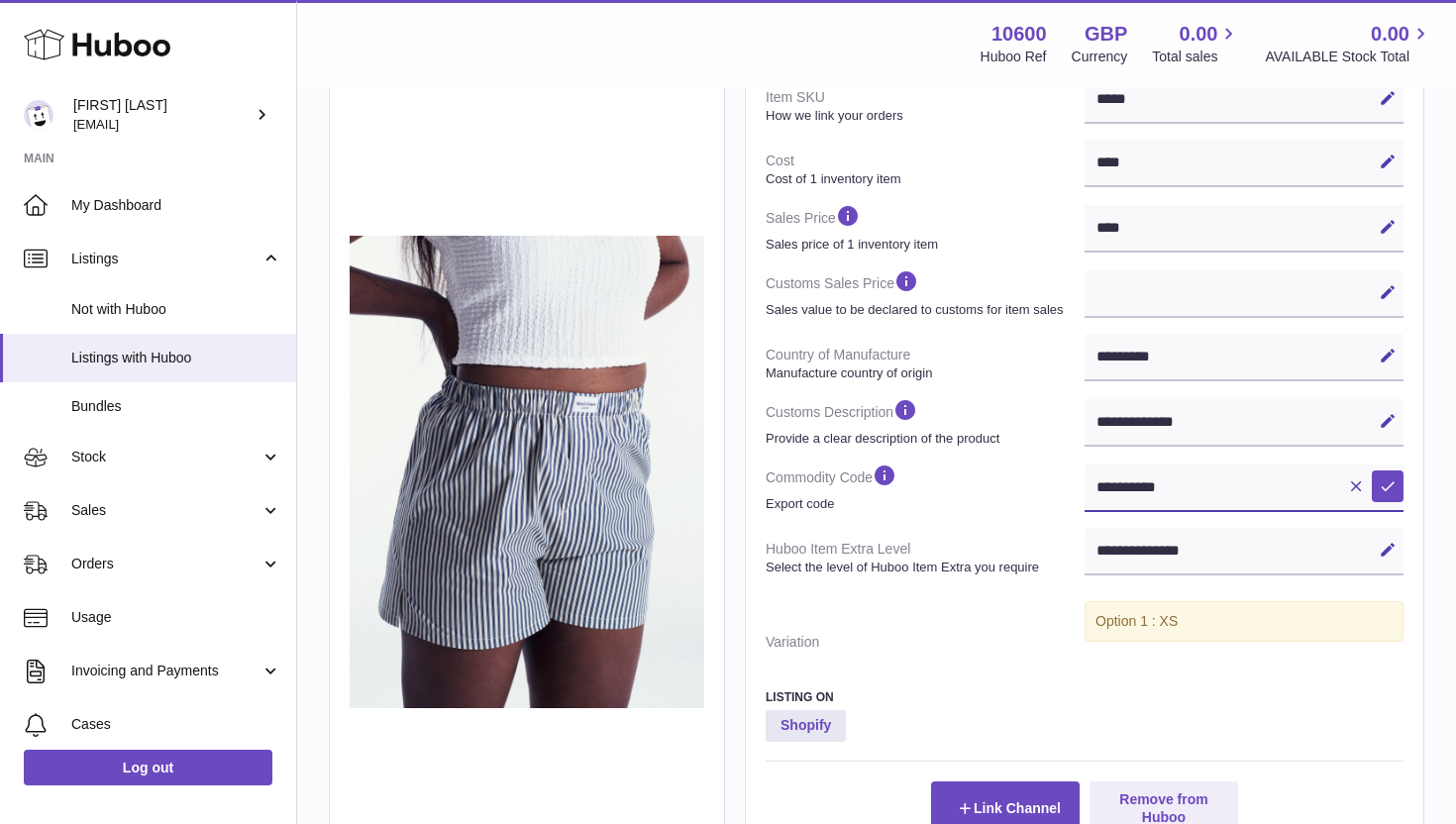drag, startPoint x: 1207, startPoint y: 483, endPoint x: 1044, endPoint y: 483, distance: 163 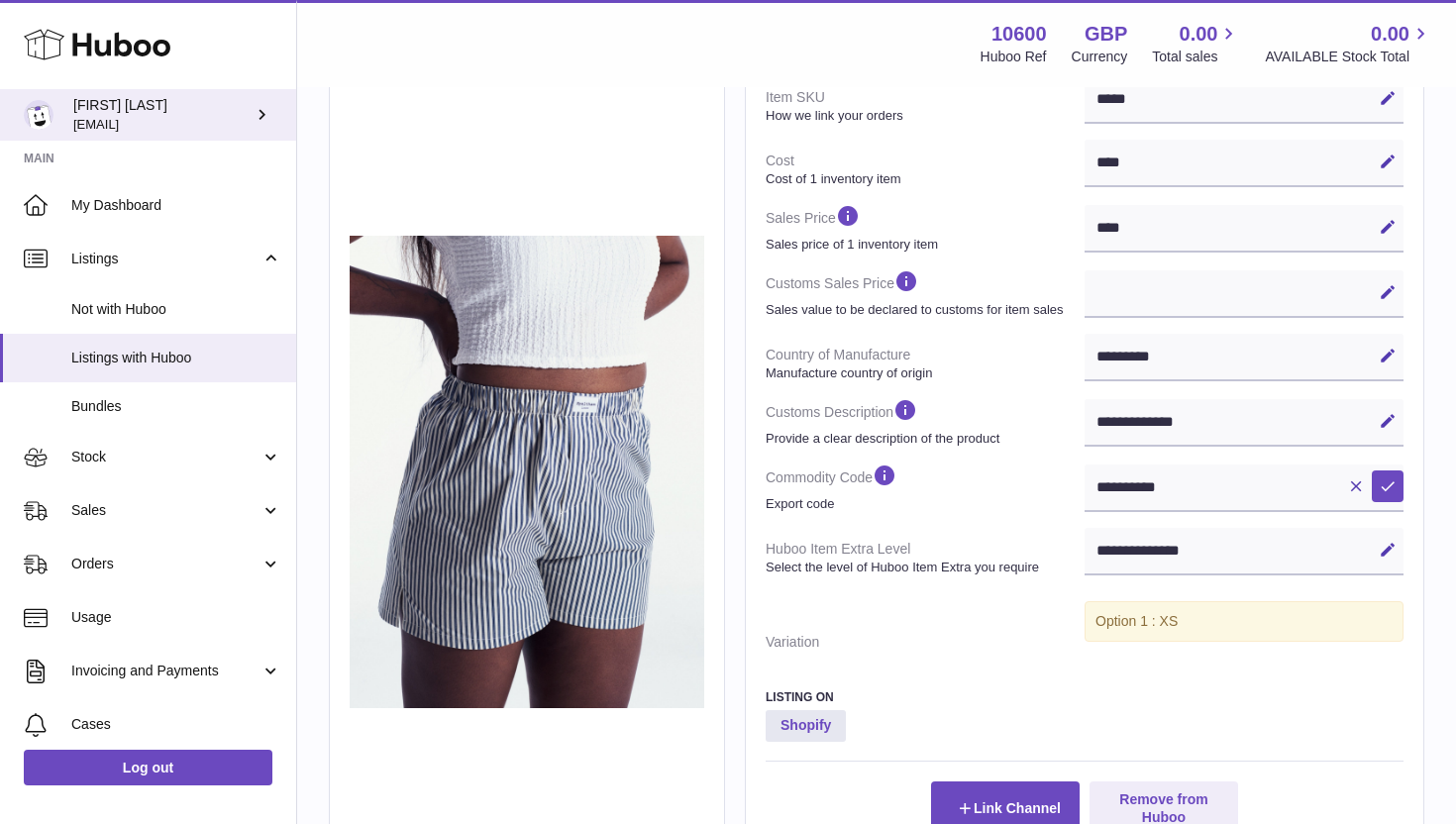click on "Bart Hill-Reid
bart@spelthamstore.com" at bounding box center [162, 115] 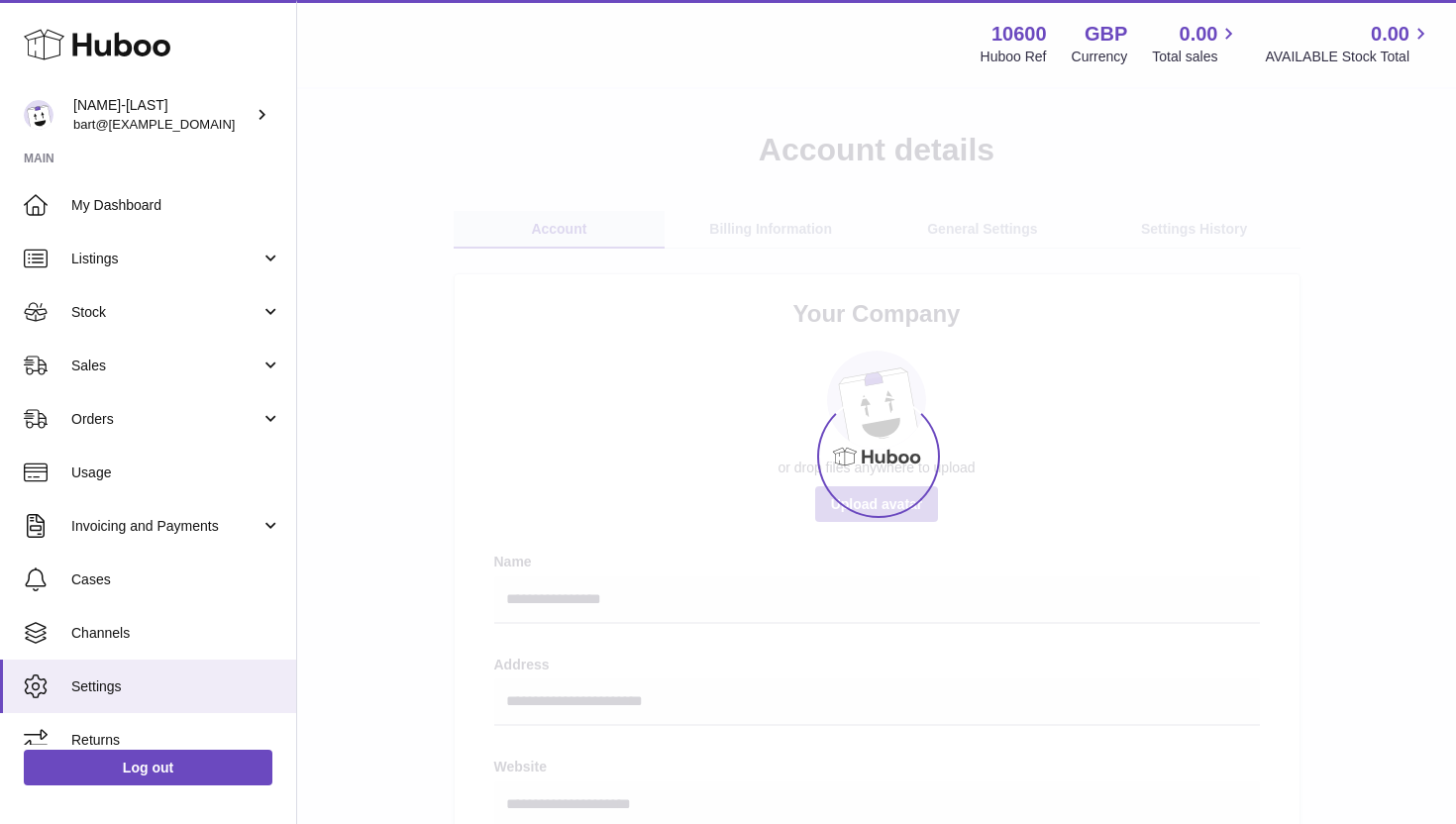scroll, scrollTop: 0, scrollLeft: 0, axis: both 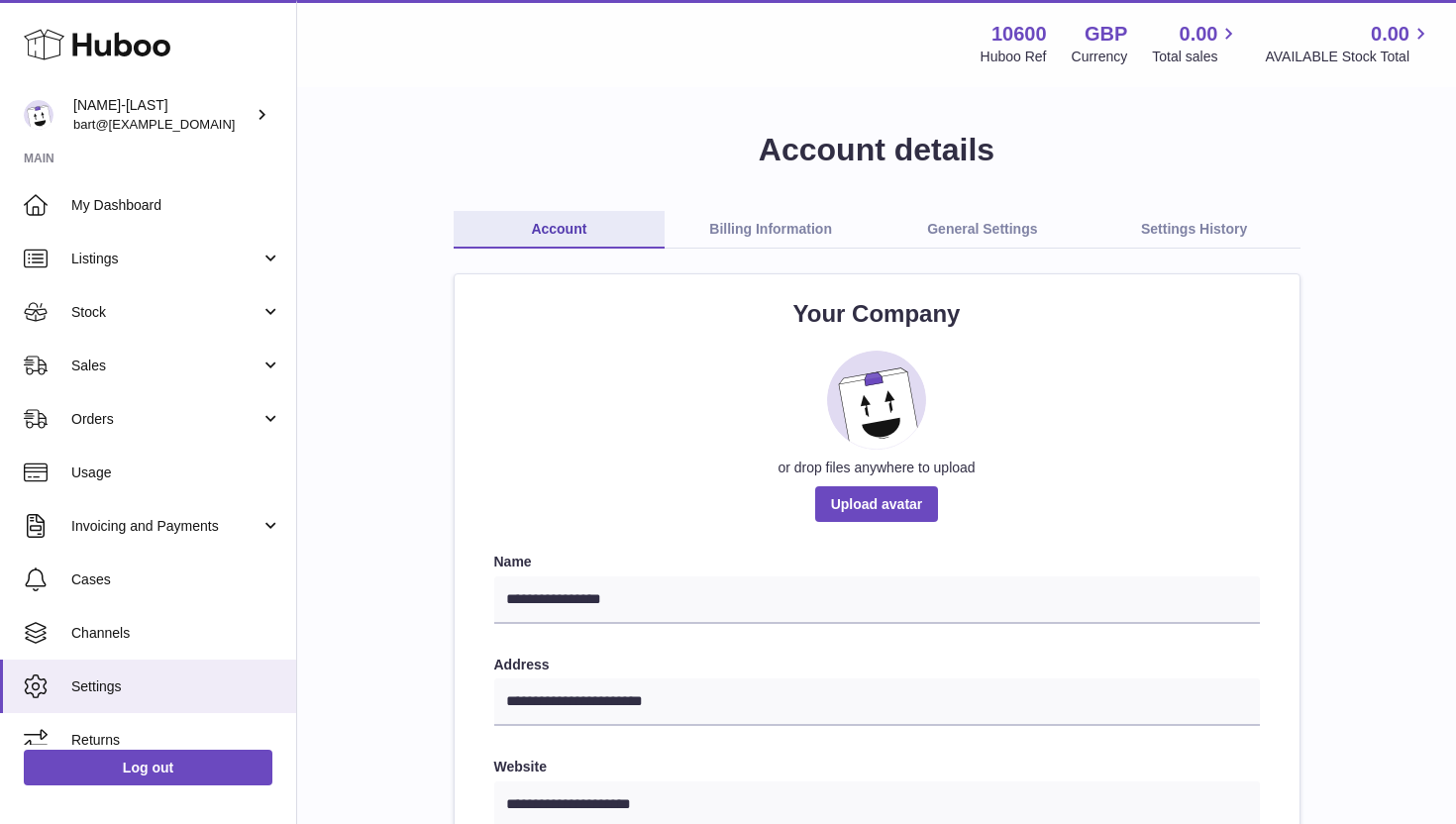 click on "Billing Information" at bounding box center (771, 230) 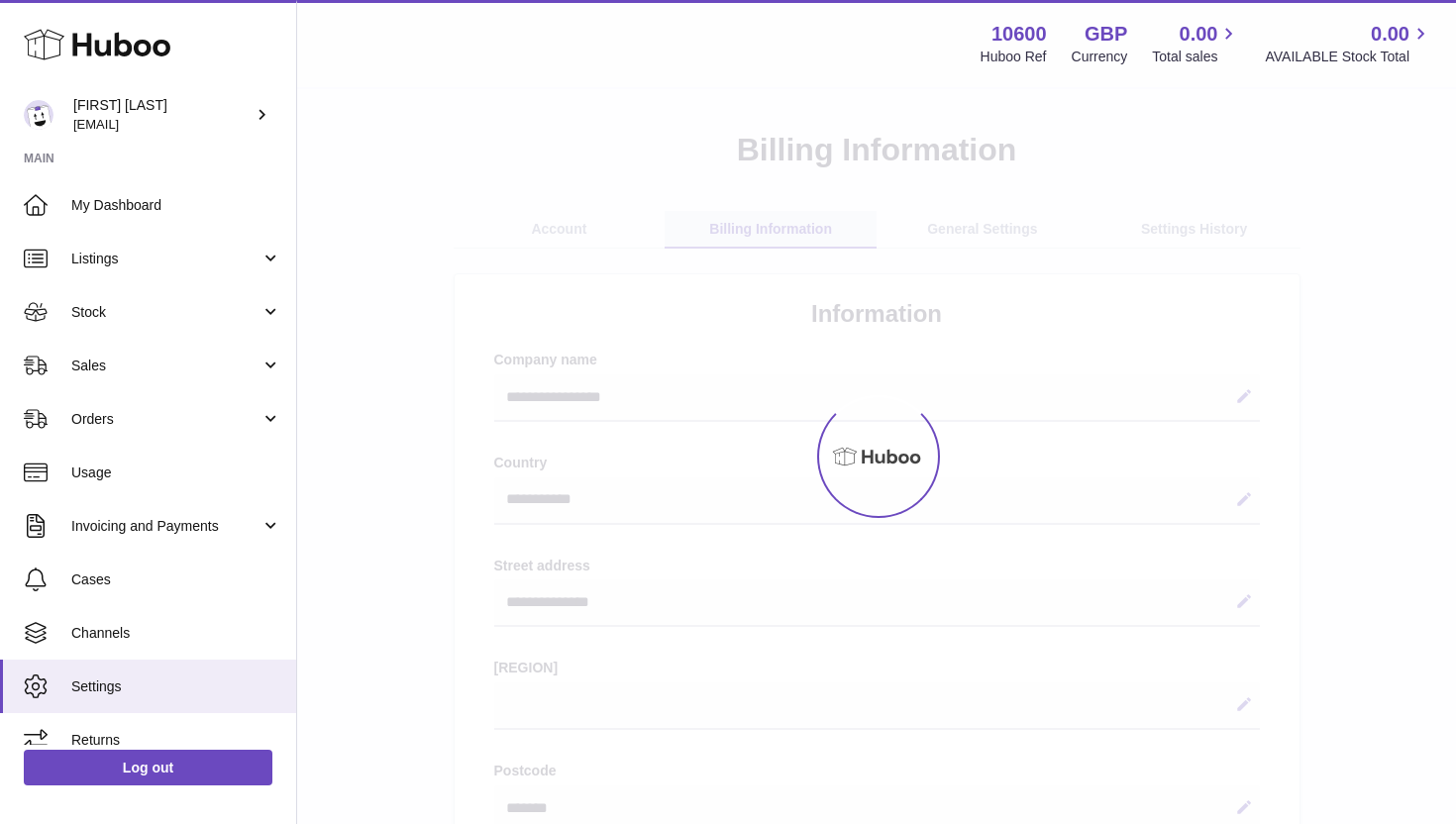 select on "**" 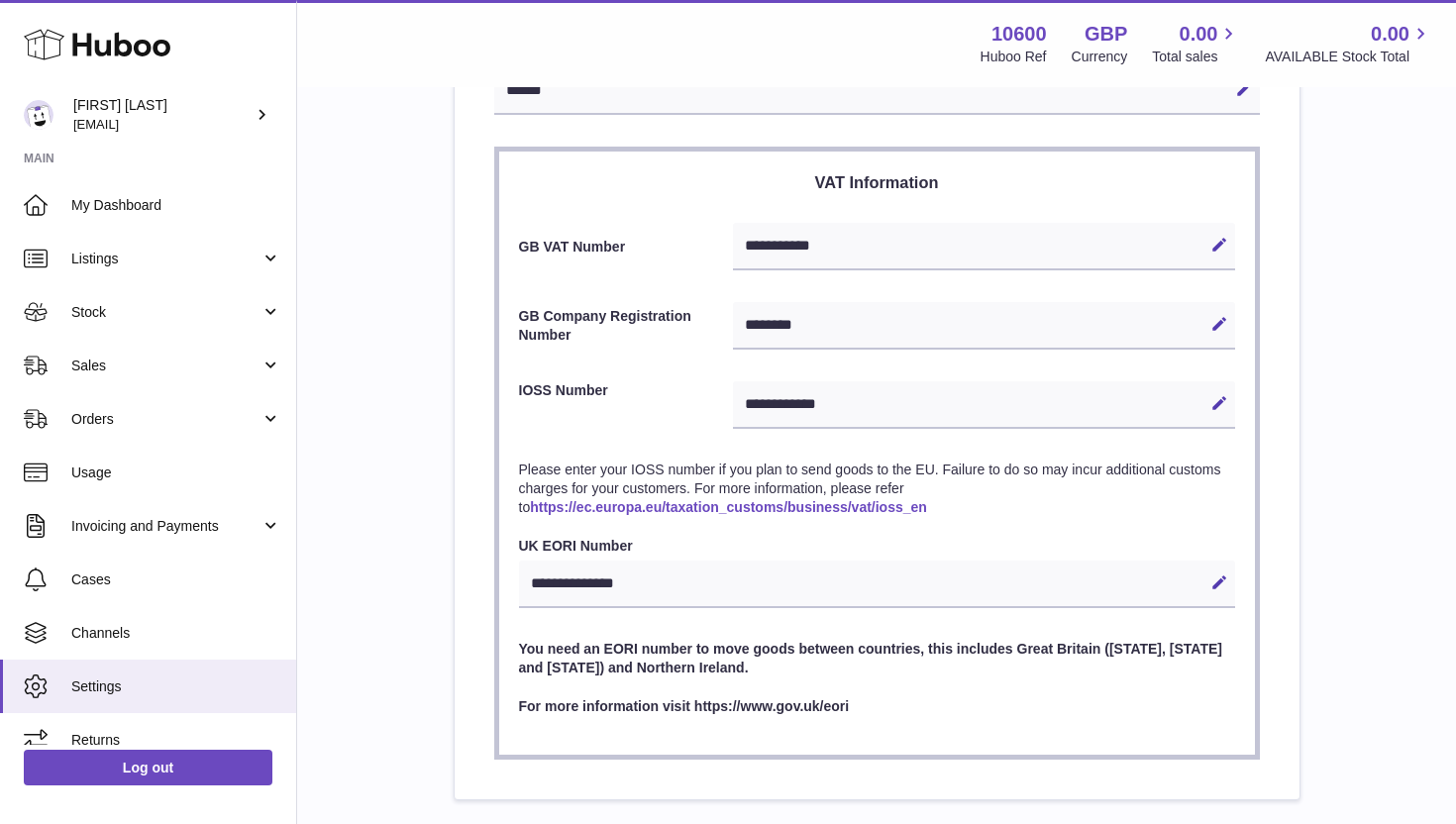 scroll, scrollTop: 829, scrollLeft: 0, axis: vertical 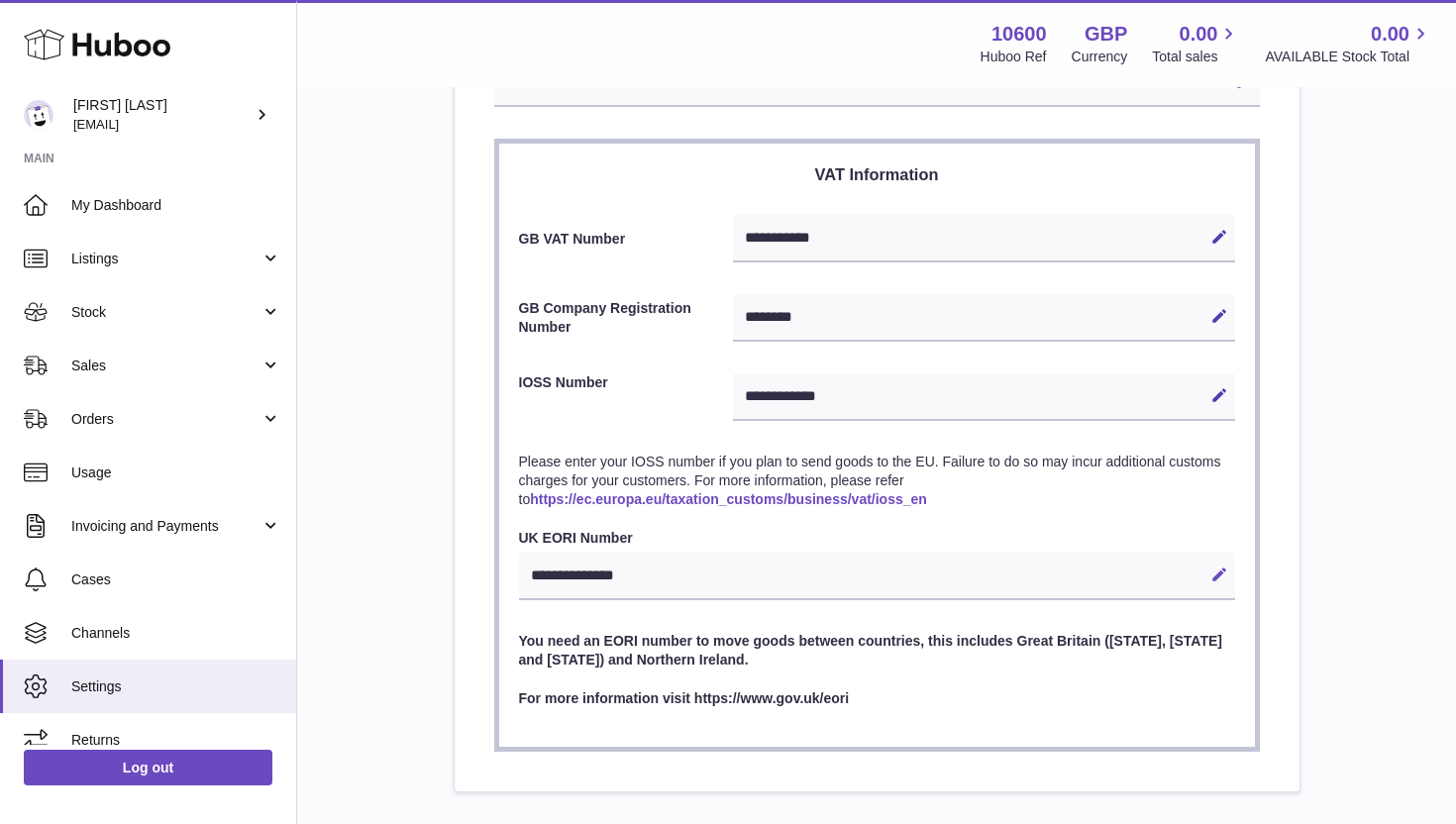 click at bounding box center (1219, 574) 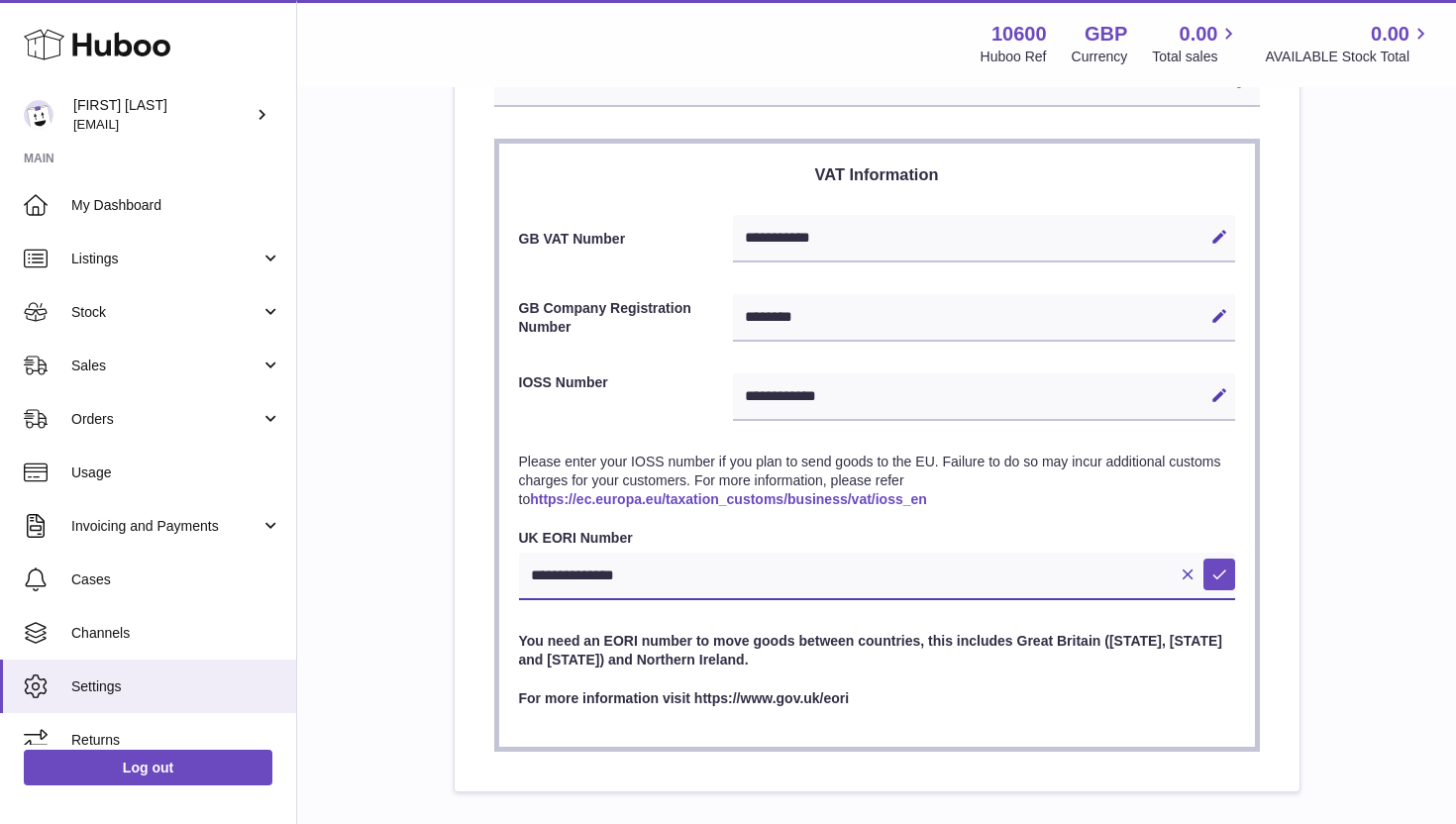 drag, startPoint x: 658, startPoint y: 576, endPoint x: 496, endPoint y: 575, distance: 162.00309 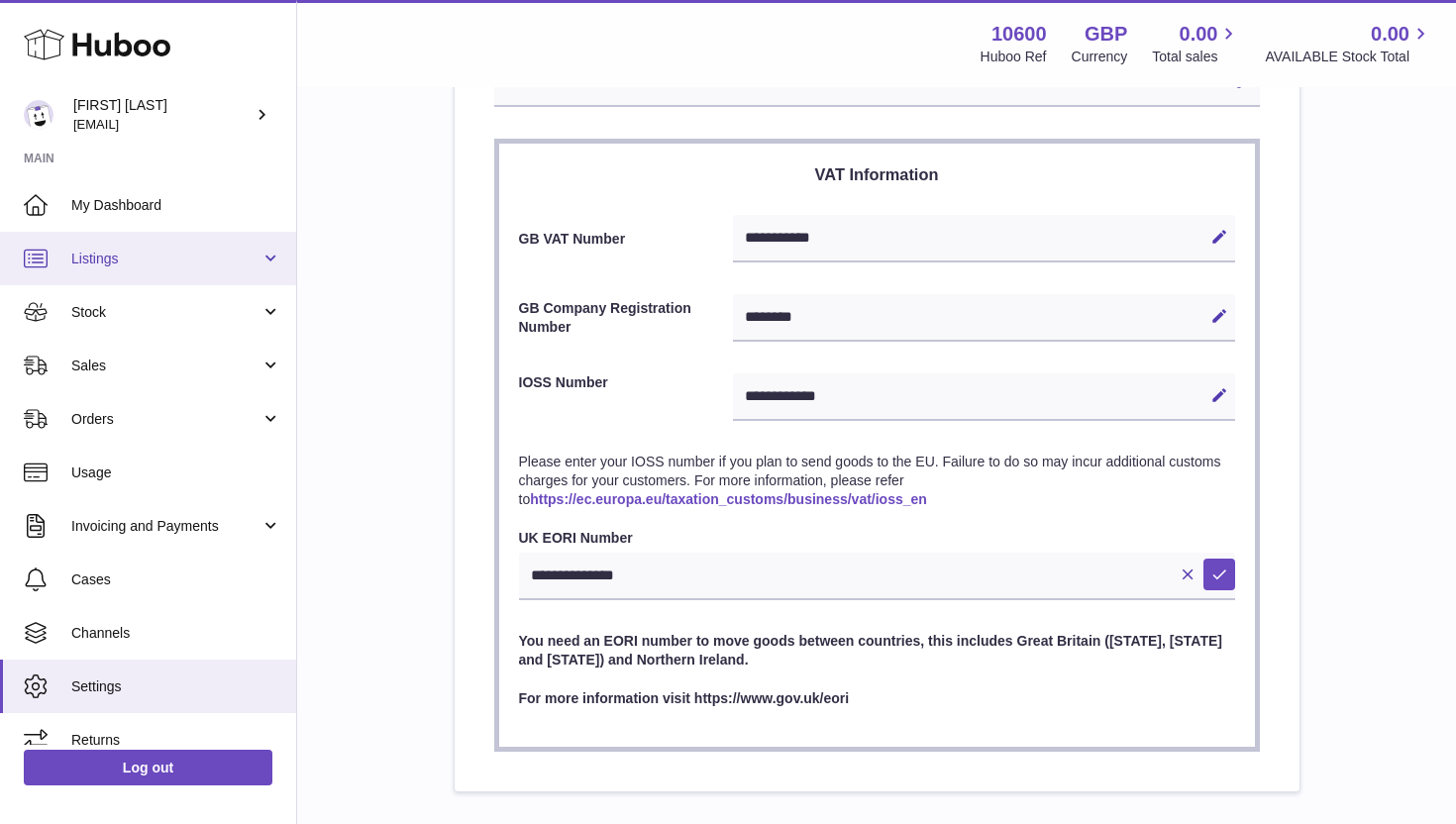 click on "Listings" at bounding box center [165, 258] 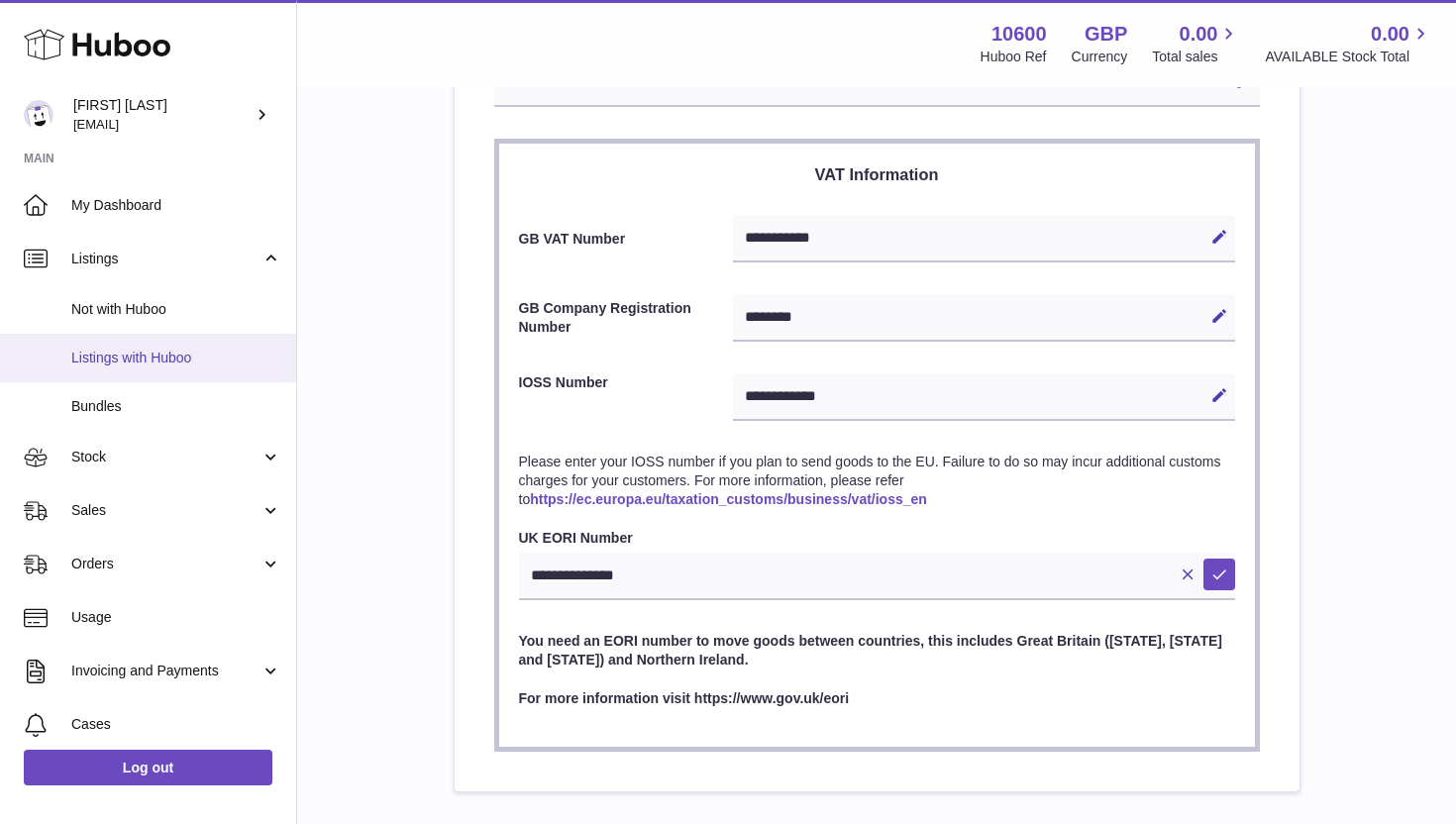 click on "Listings with Huboo" at bounding box center (176, 358) 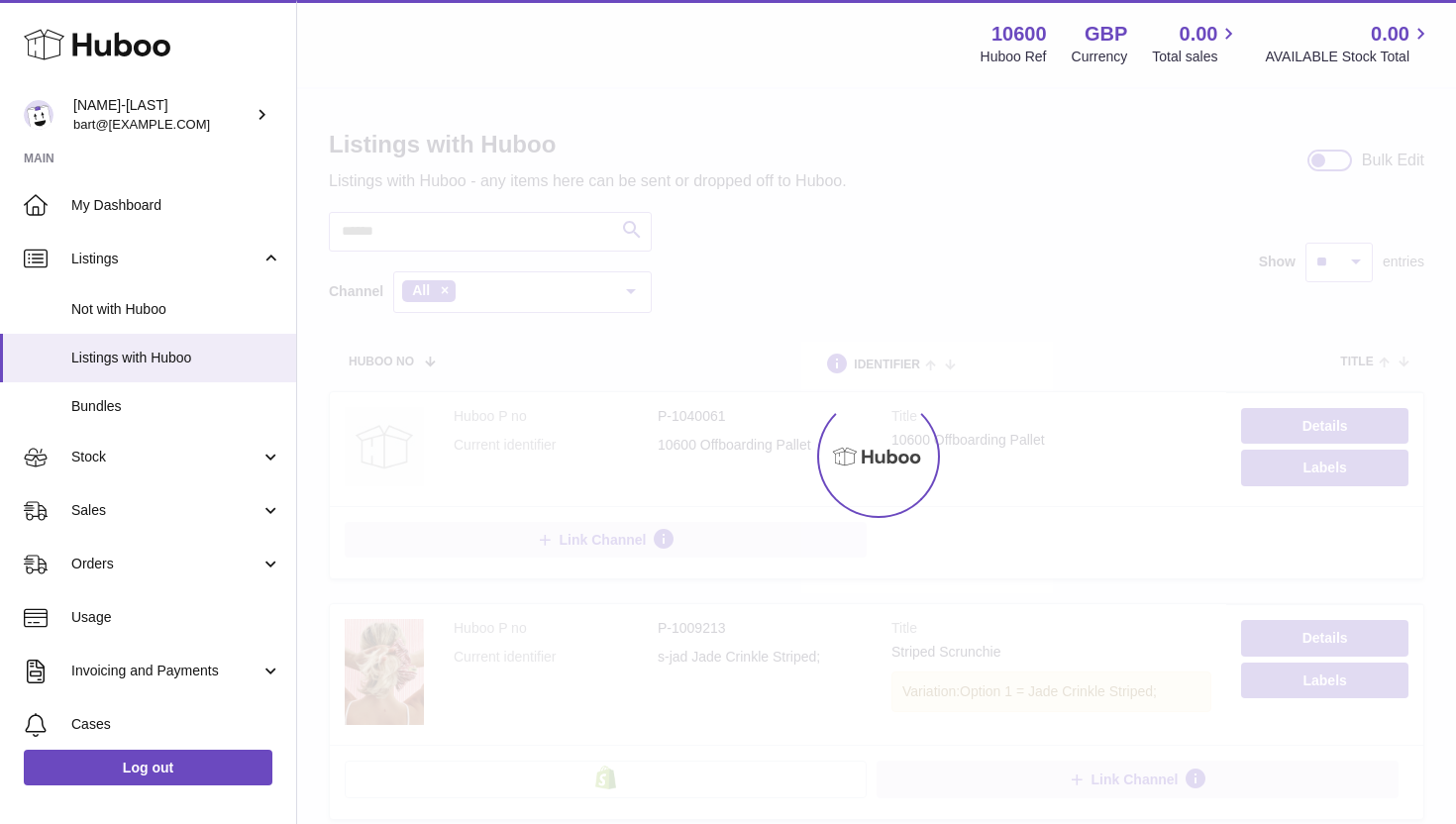 scroll, scrollTop: 0, scrollLeft: 0, axis: both 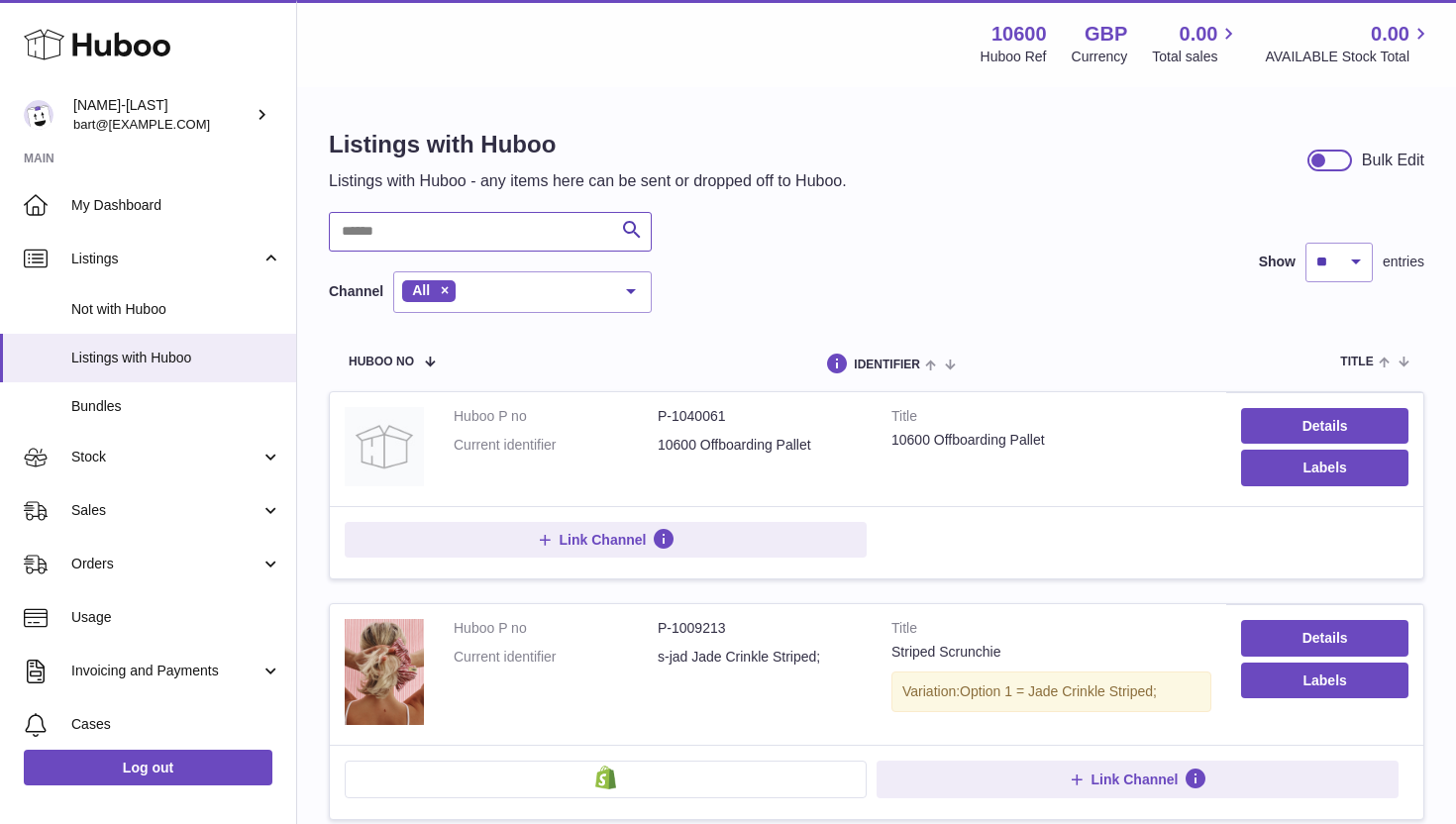 click at bounding box center (490, 232) 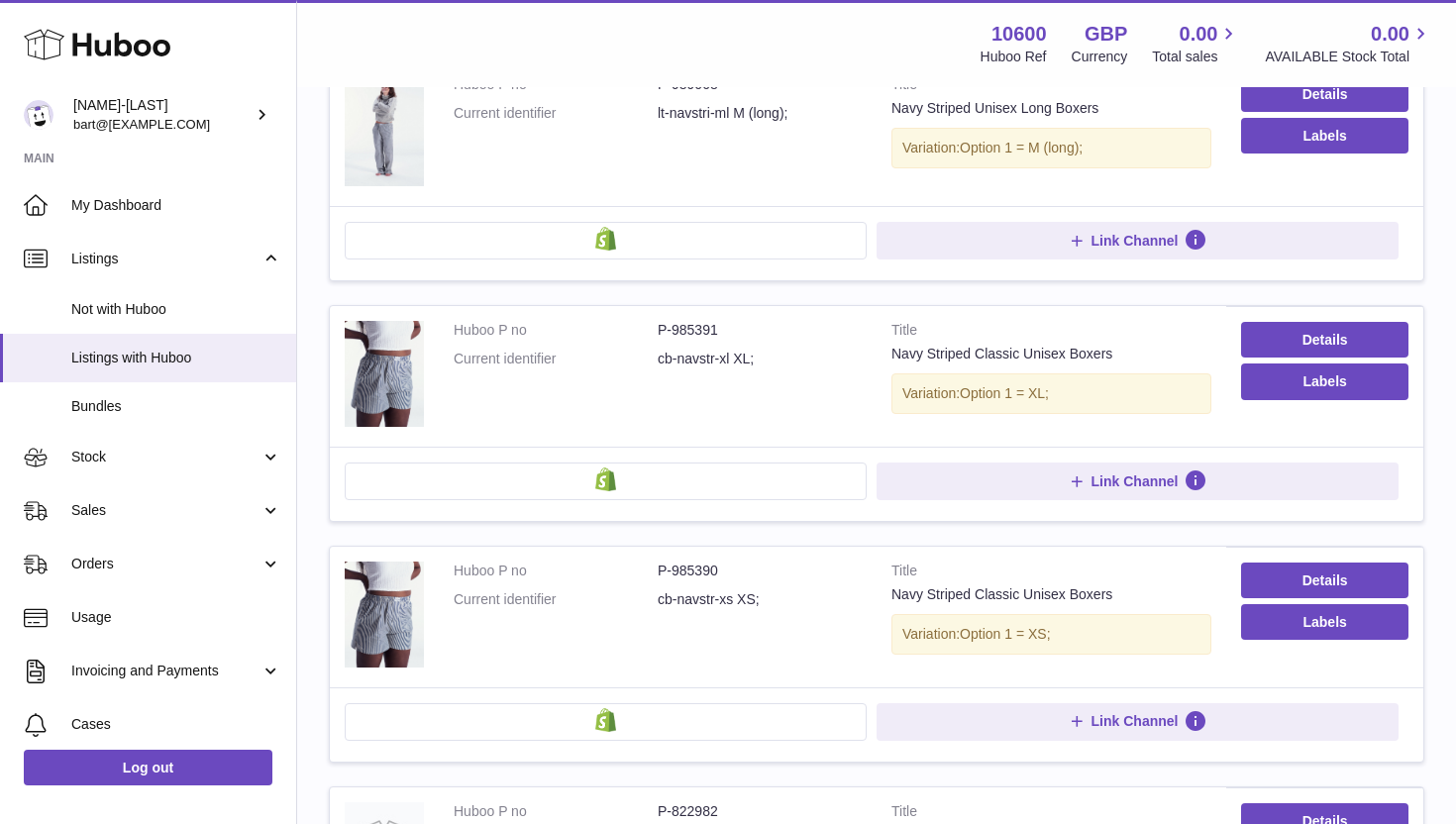 scroll, scrollTop: 830, scrollLeft: 0, axis: vertical 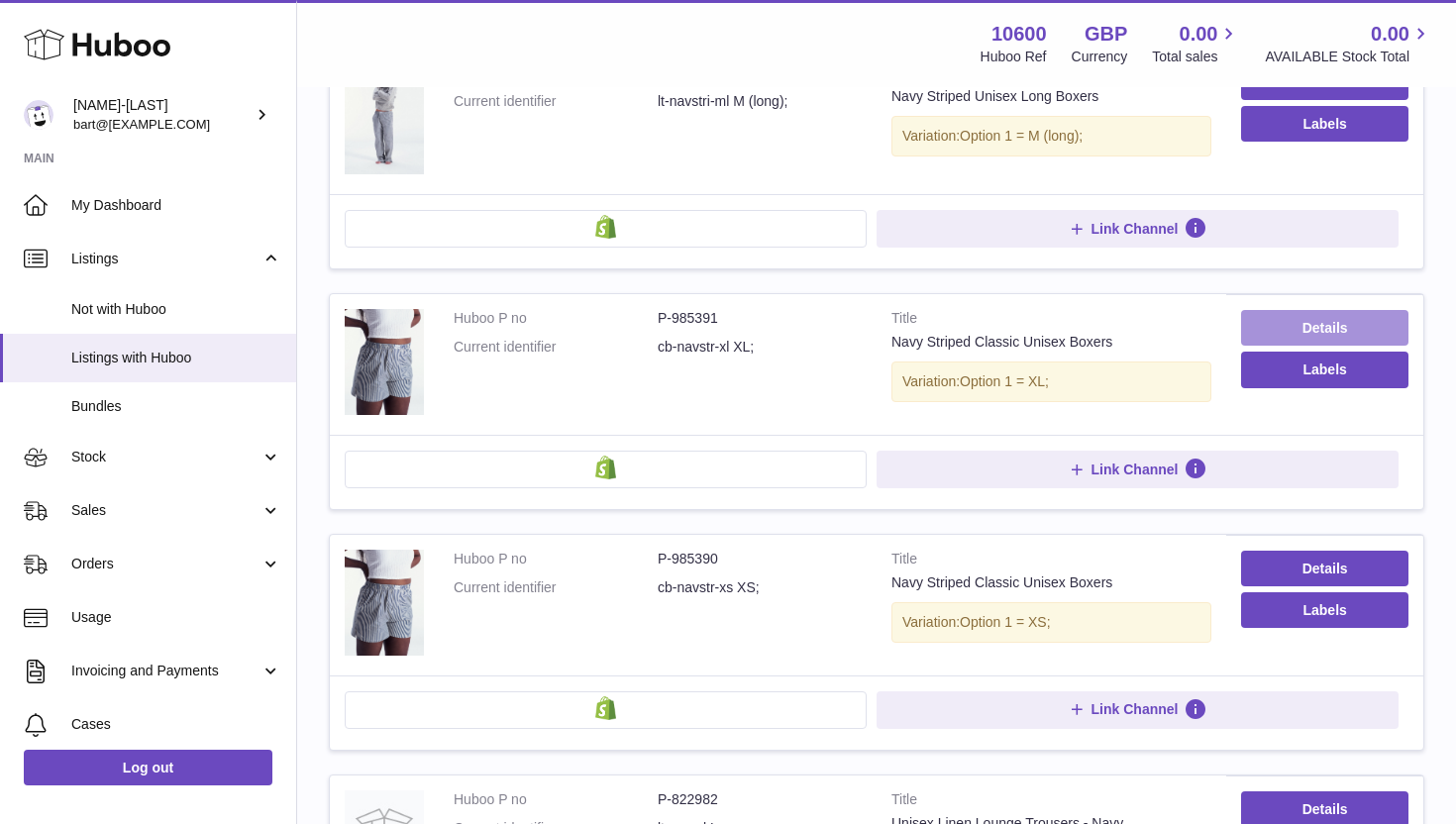 type on "****" 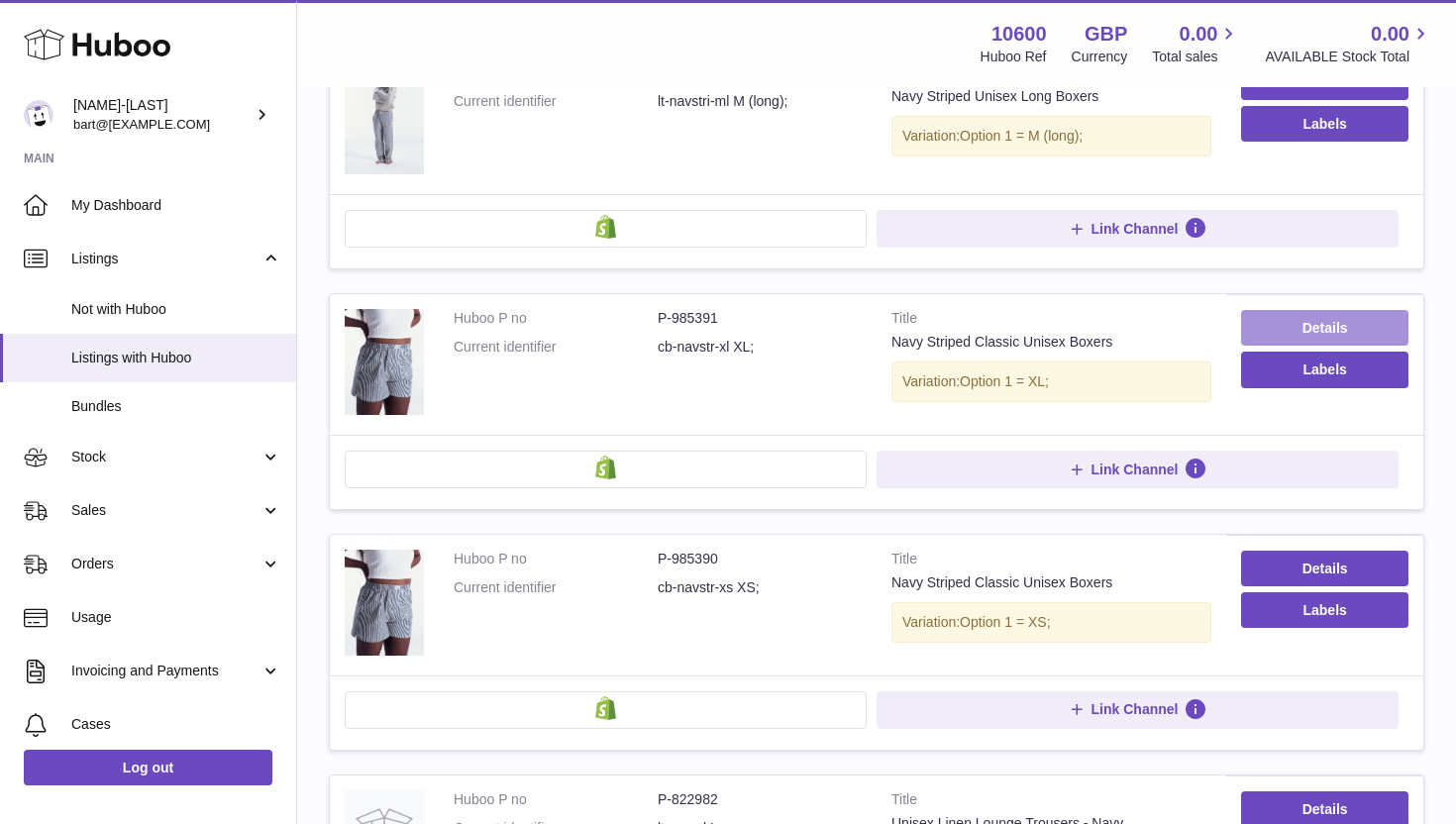 click on "Details" at bounding box center [1324, 328] 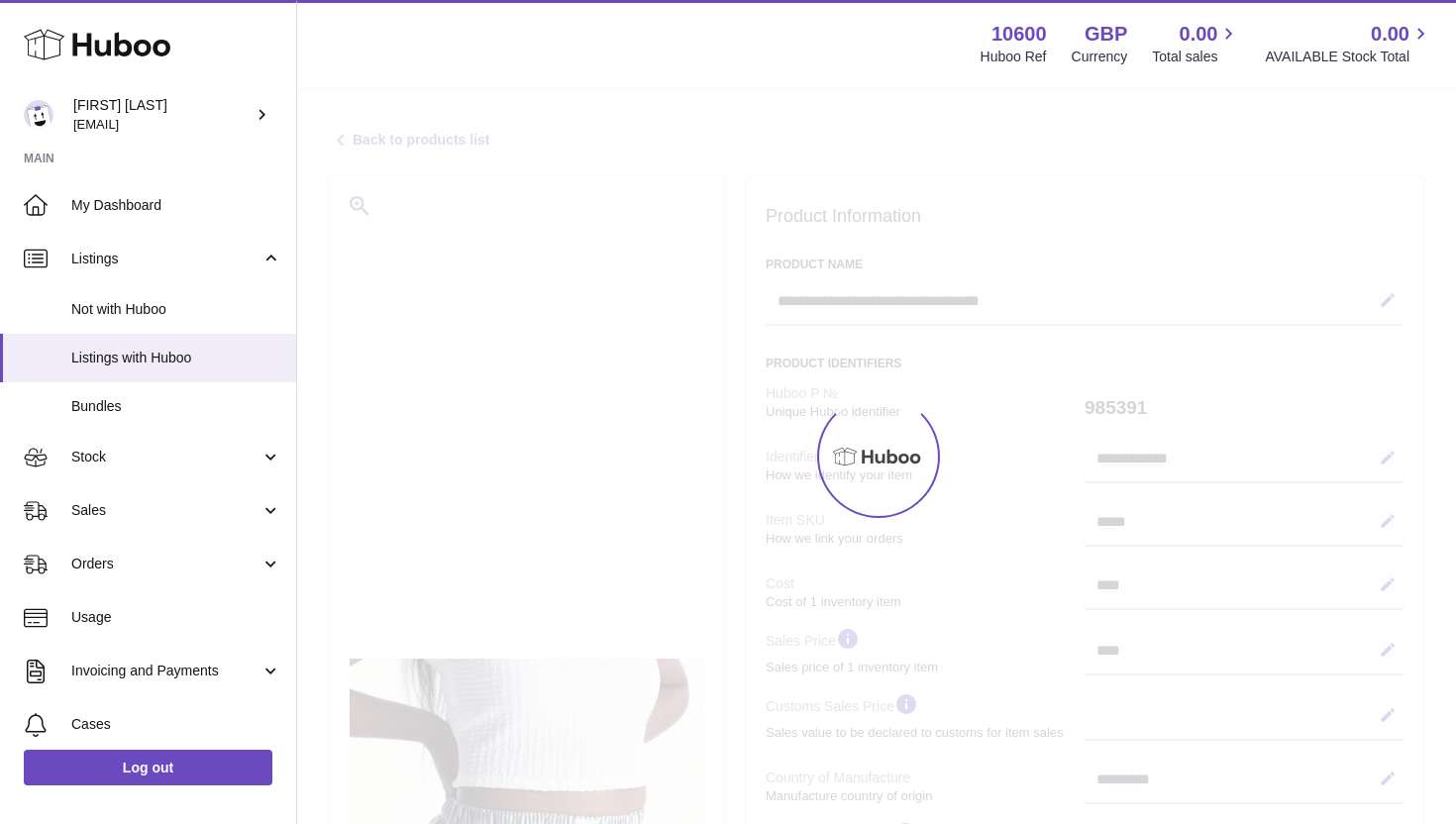 select on "***" 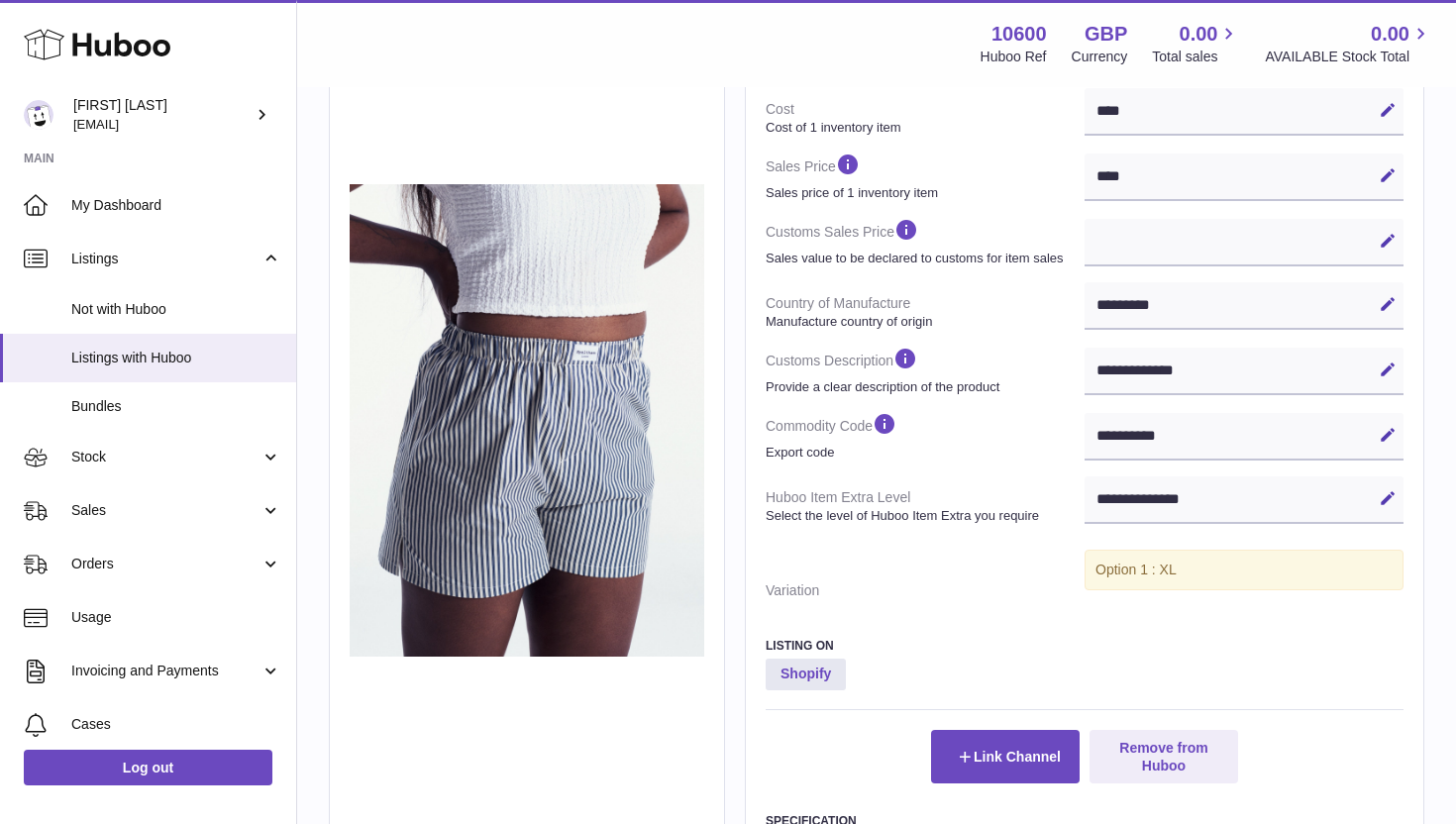 scroll, scrollTop: 508, scrollLeft: 0, axis: vertical 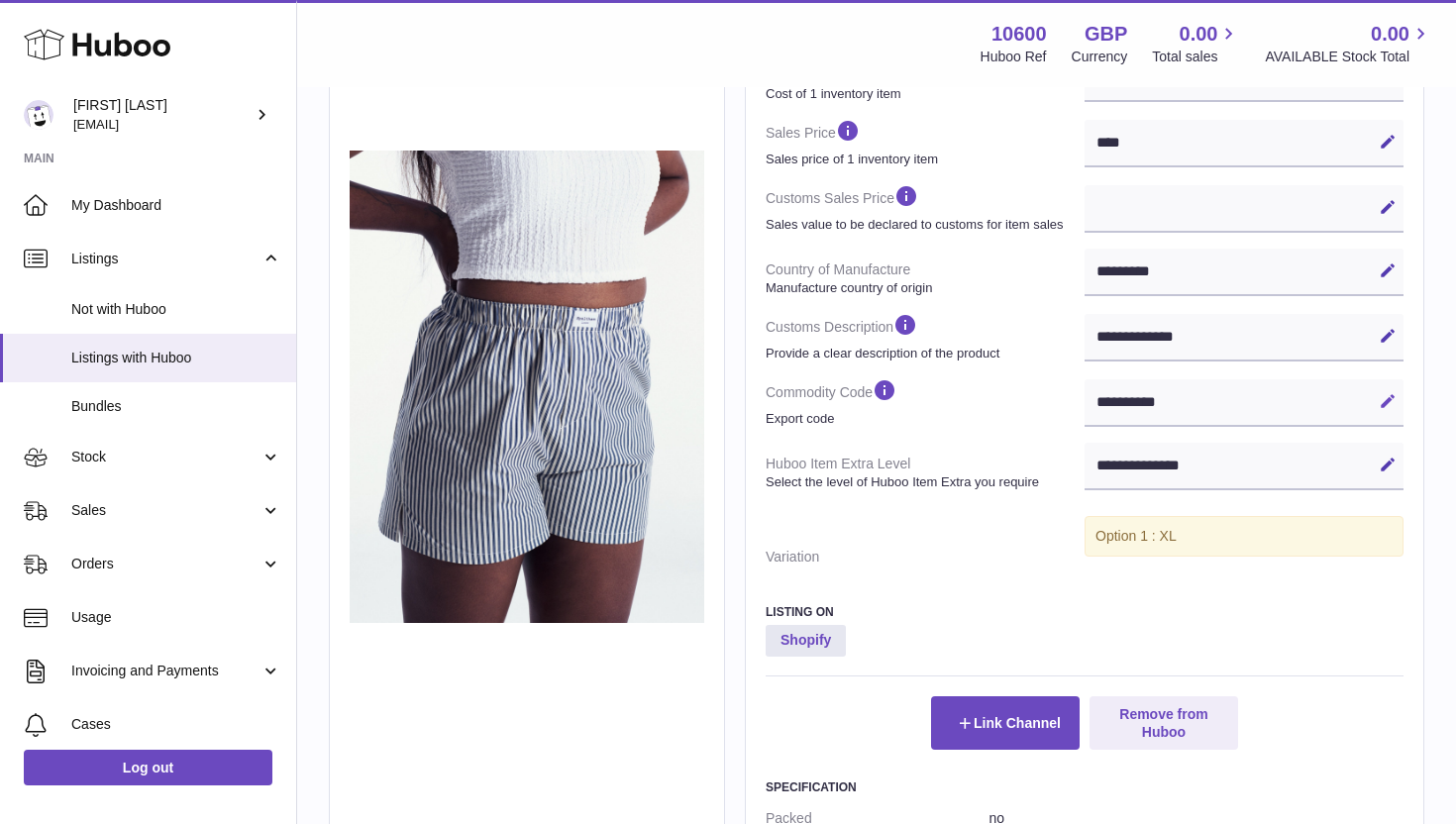 click at bounding box center (1388, 401) 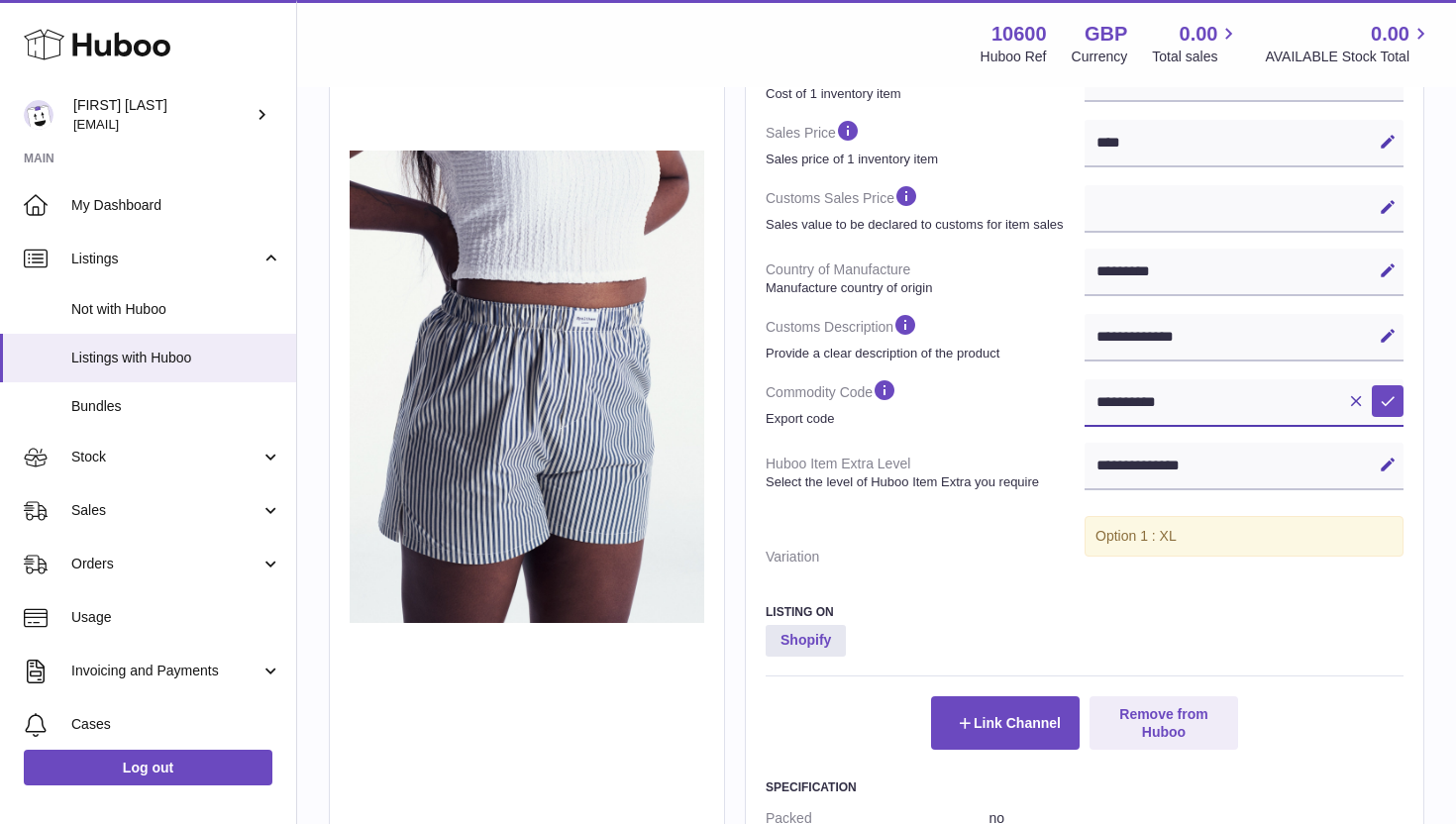 drag, startPoint x: 1226, startPoint y: 398, endPoint x: 1046, endPoint y: 395, distance: 180.025 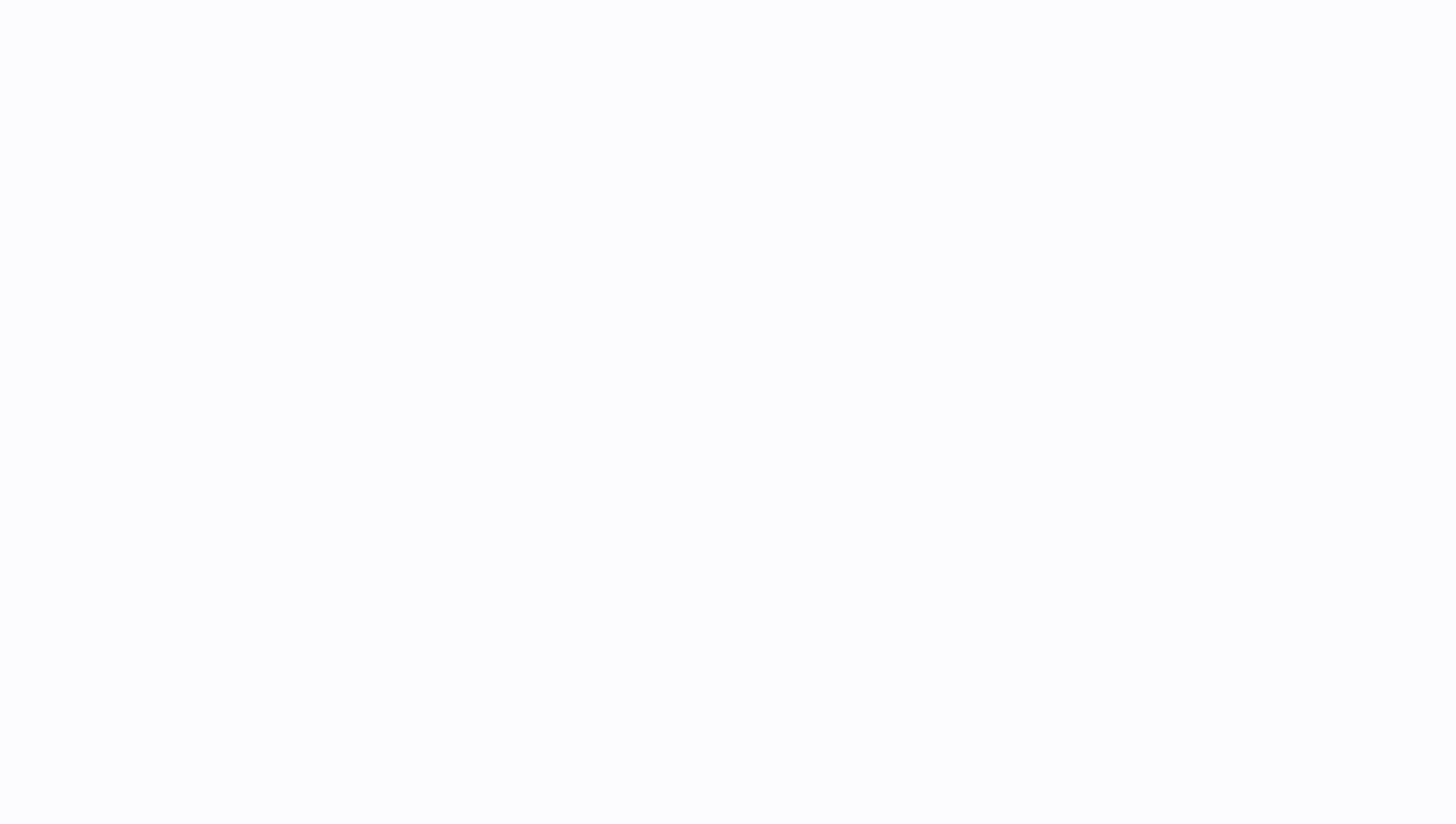 scroll, scrollTop: 0, scrollLeft: 0, axis: both 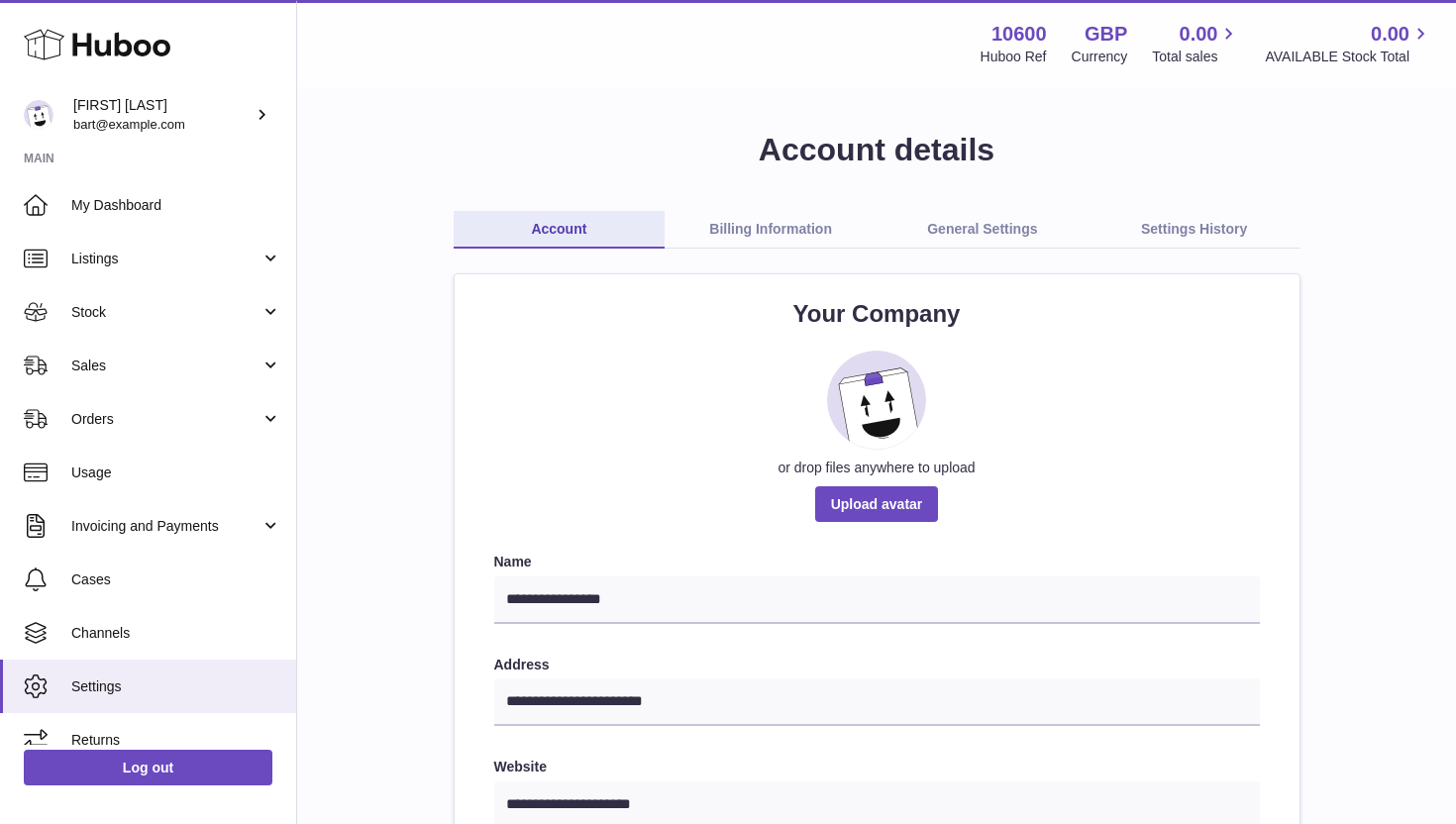 click on "Billing Information" at bounding box center [771, 230] 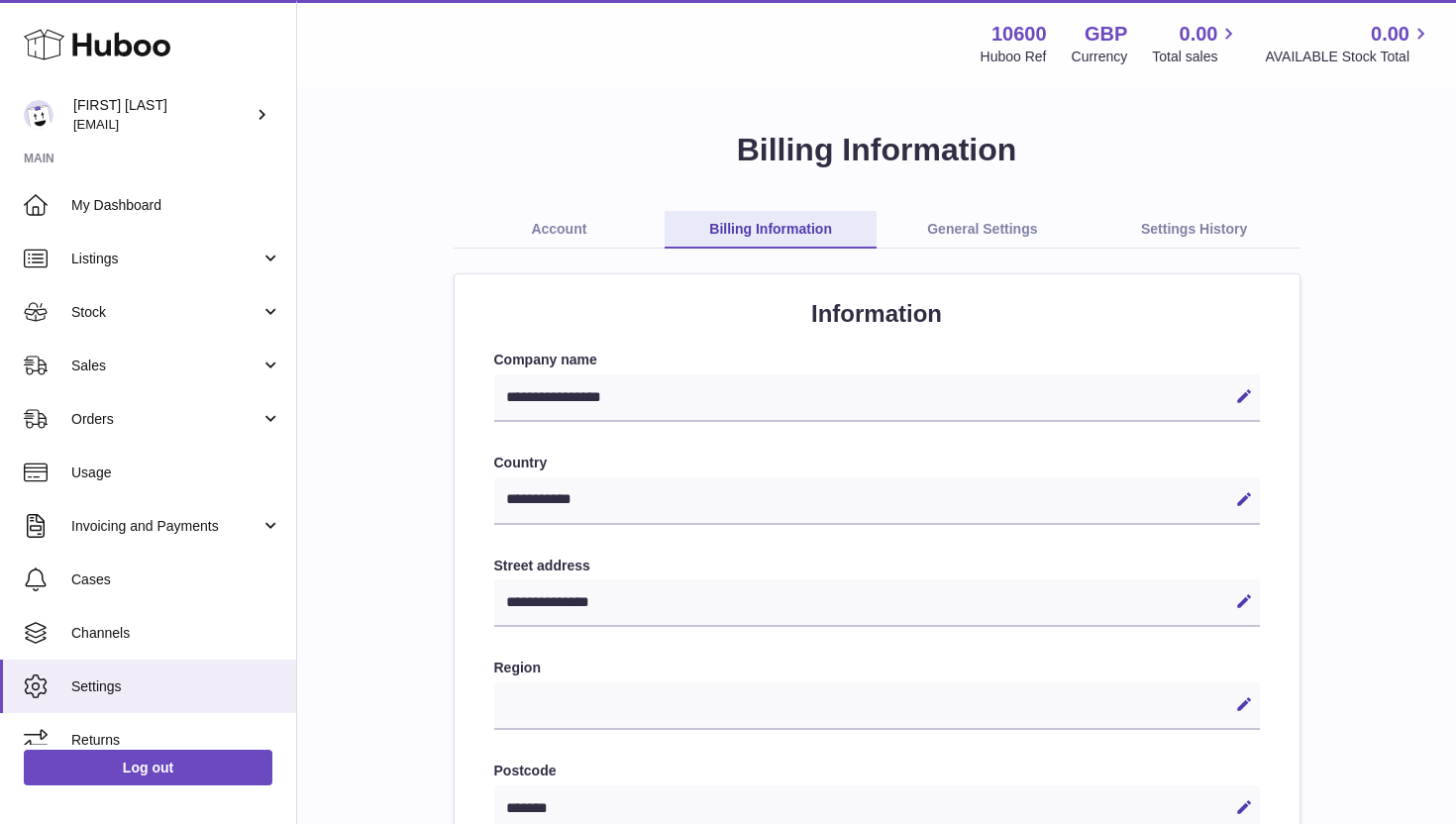 select on "**" 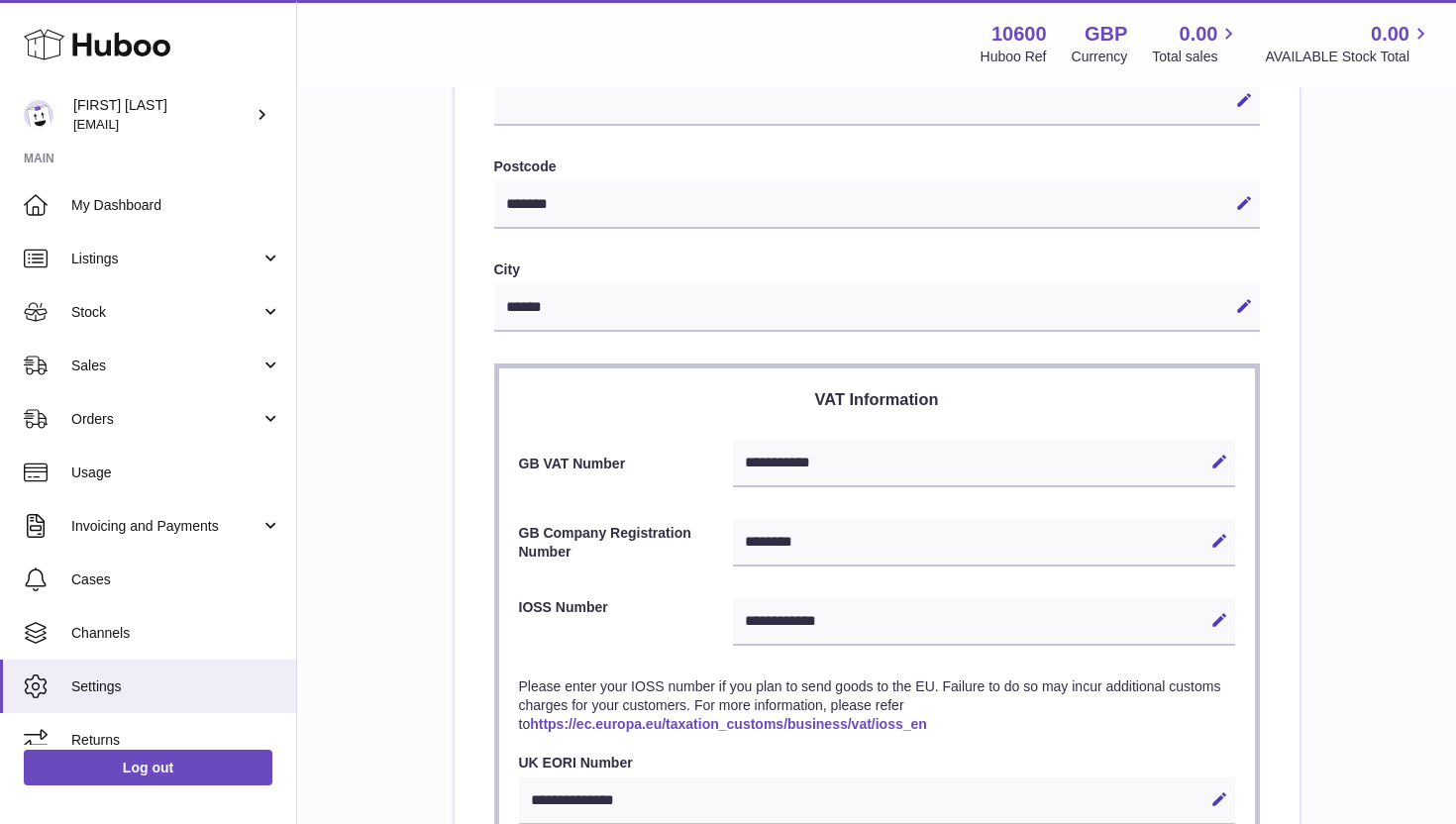 scroll, scrollTop: 706, scrollLeft: 0, axis: vertical 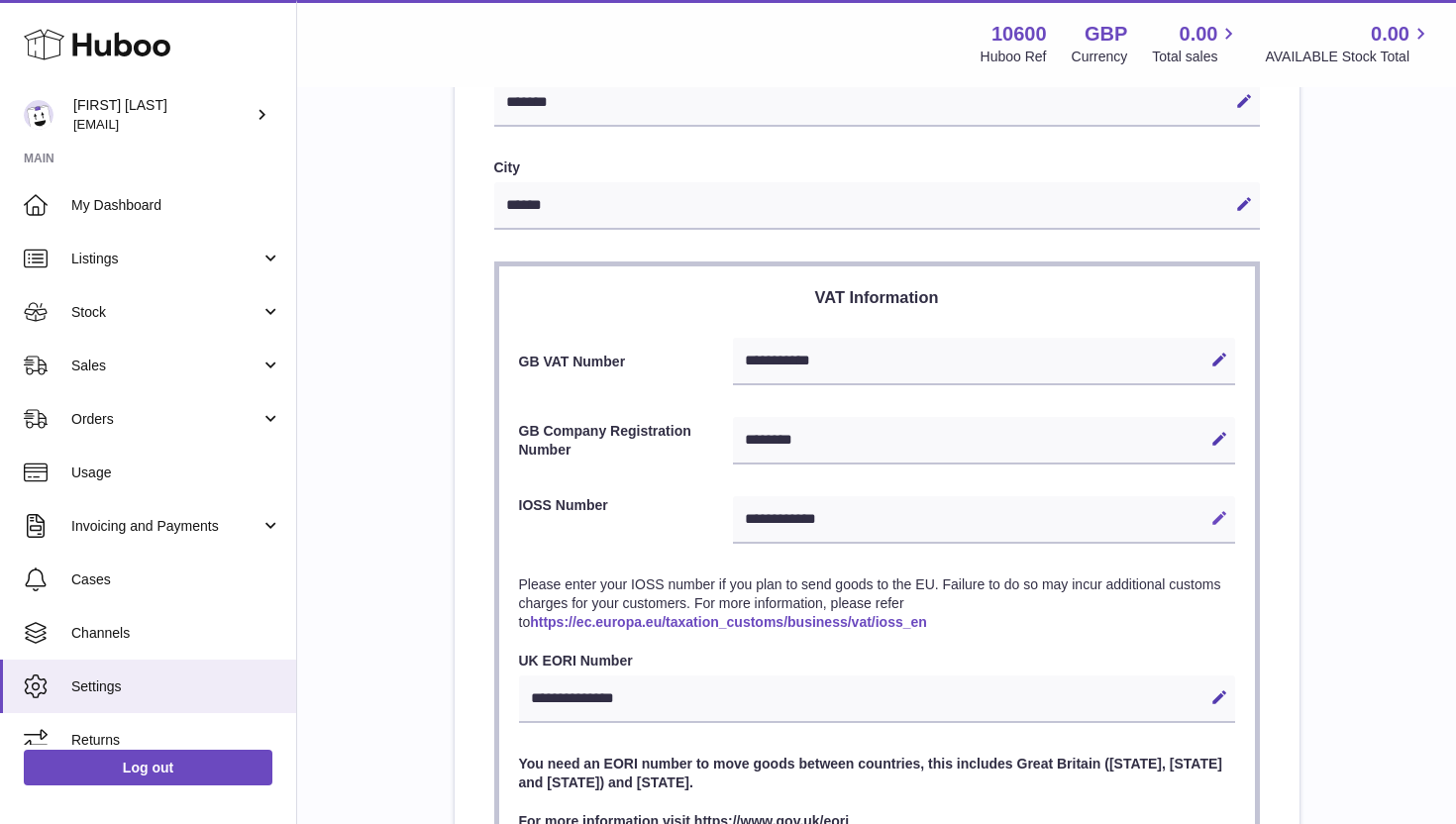 click on "Edit" at bounding box center (1219, 518) 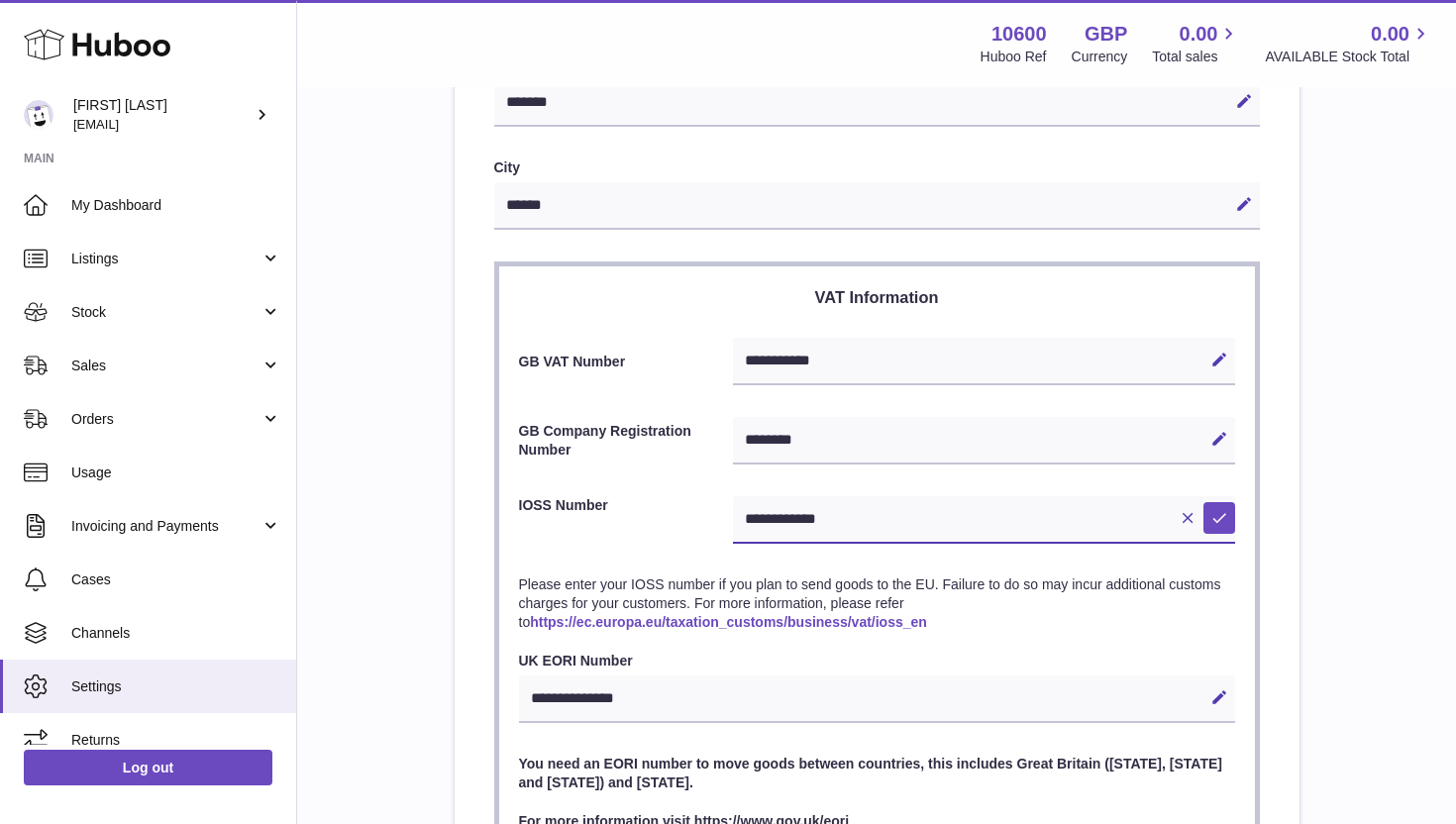 drag, startPoint x: 866, startPoint y: 512, endPoint x: 724, endPoint y: 507, distance: 142.088 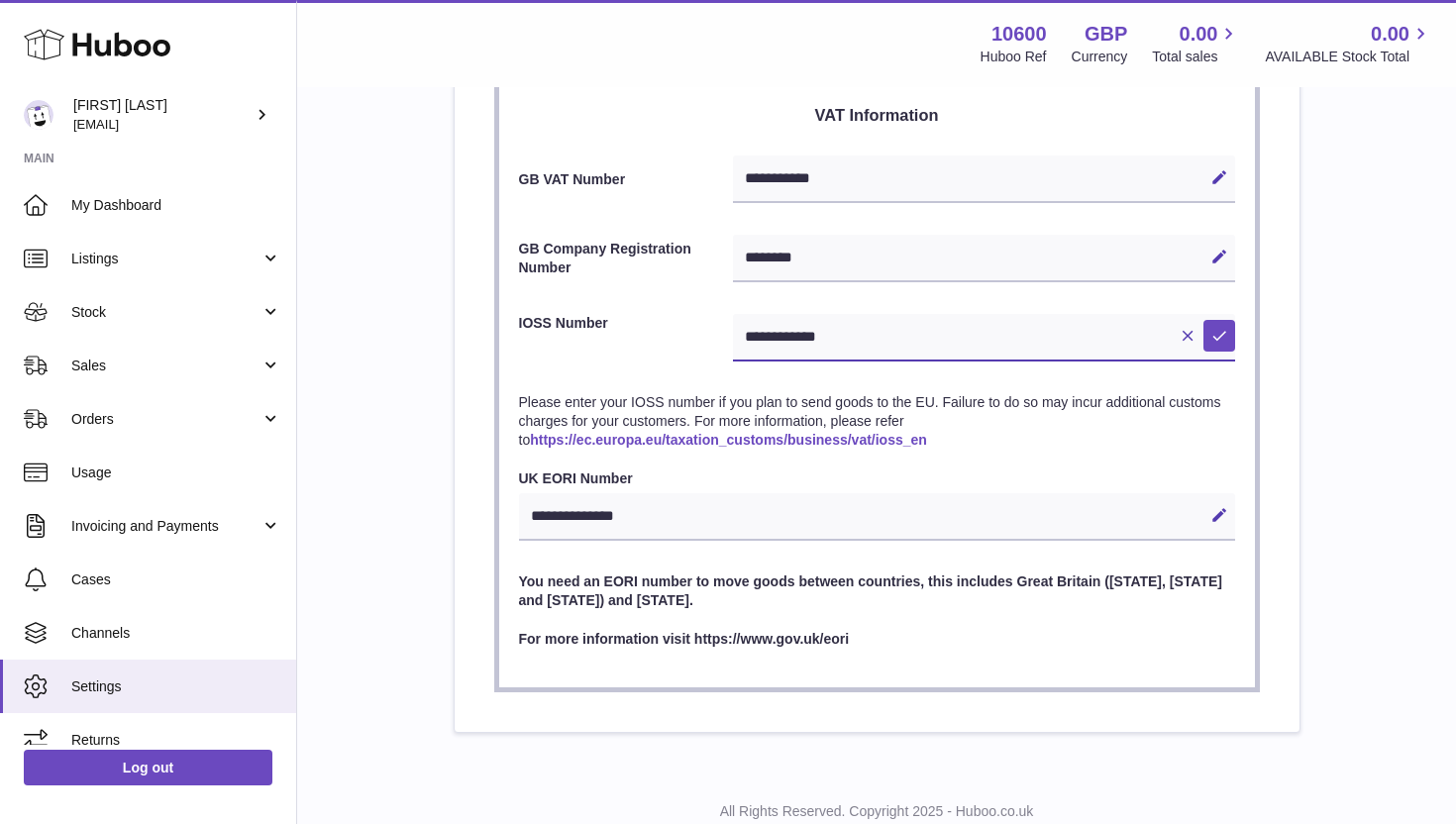 scroll, scrollTop: 885, scrollLeft: 0, axis: vertical 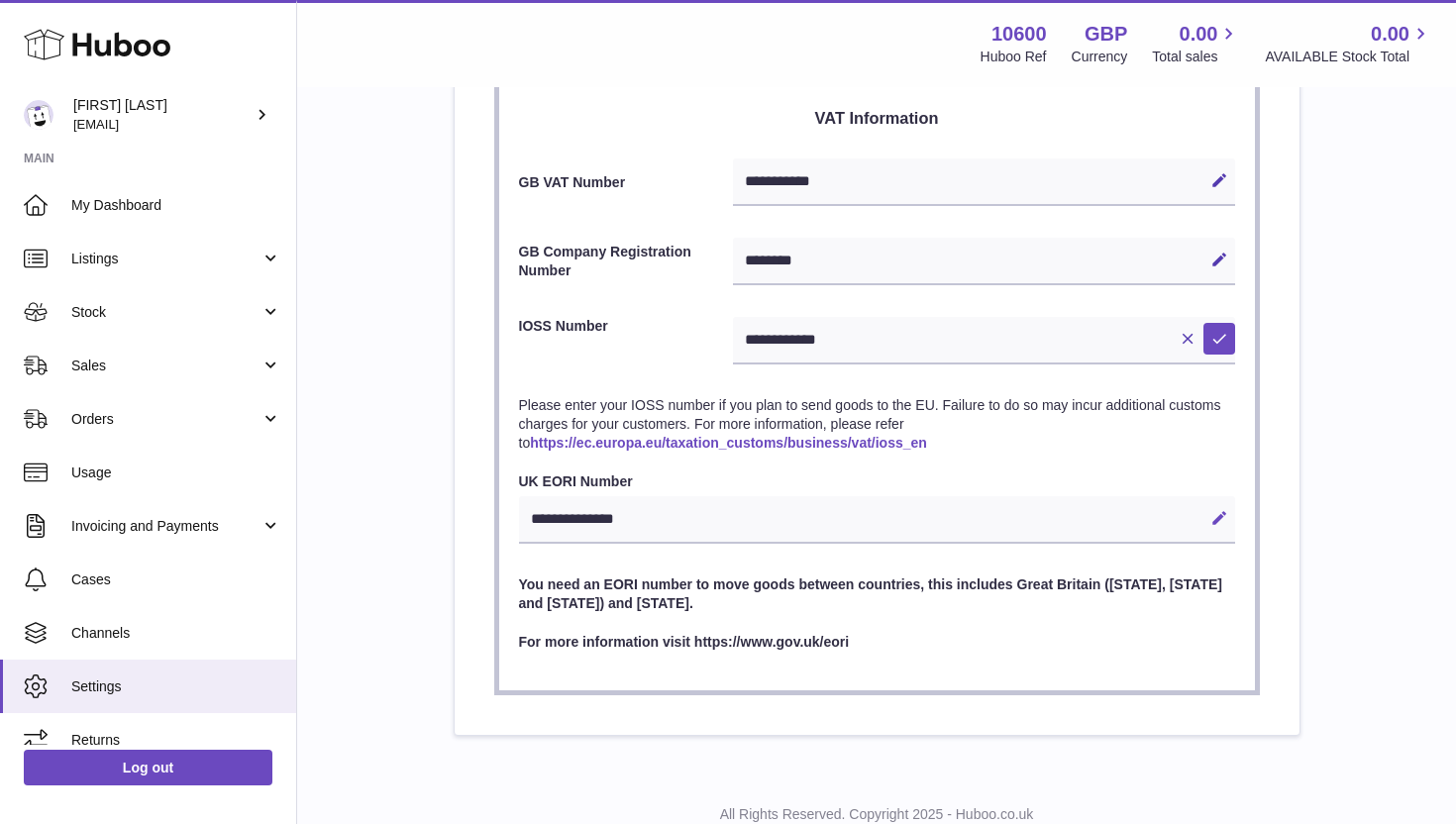 click at bounding box center [1219, 518] 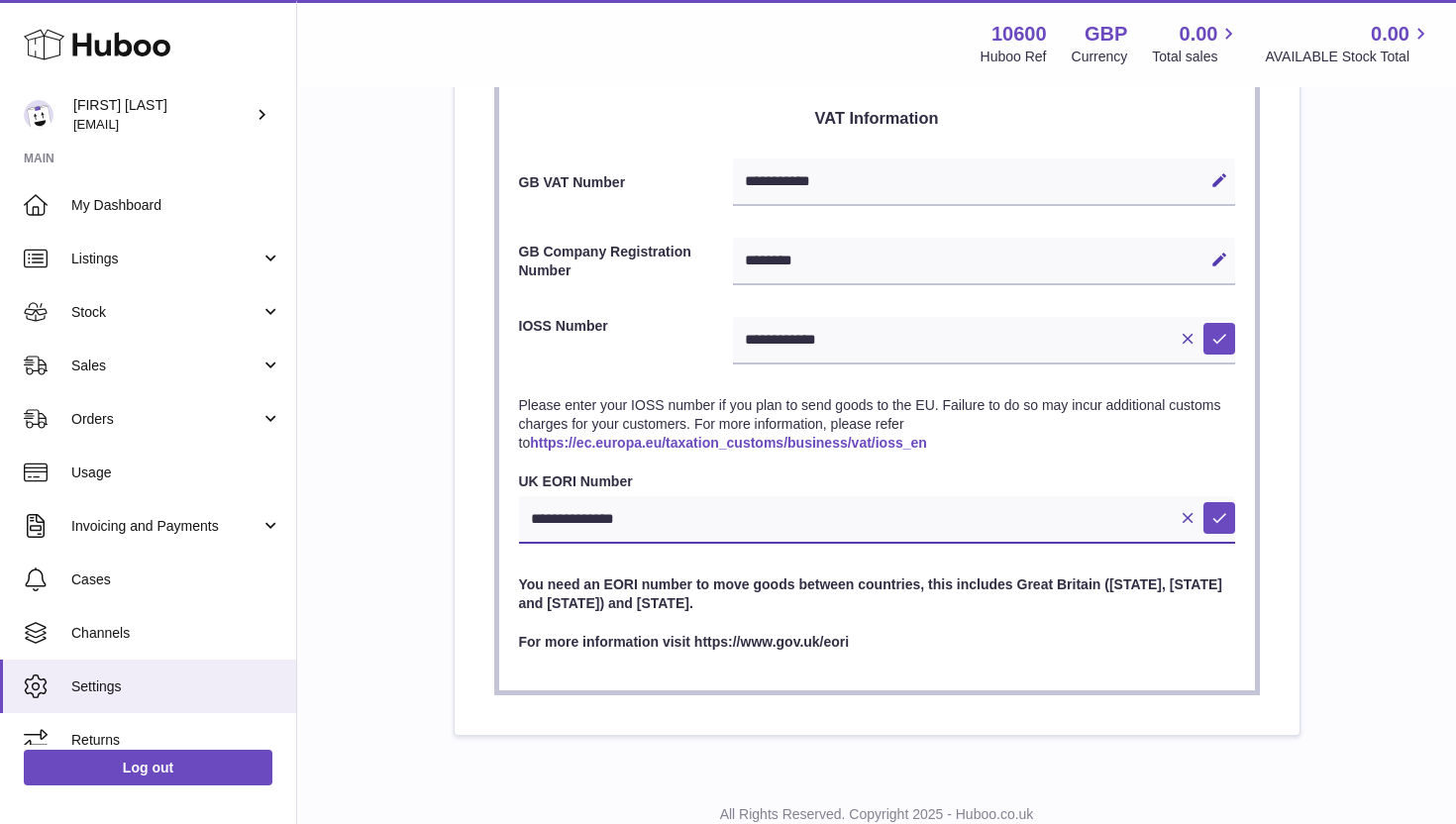 drag, startPoint x: 686, startPoint y: 519, endPoint x: 483, endPoint y: 510, distance: 203.19941 